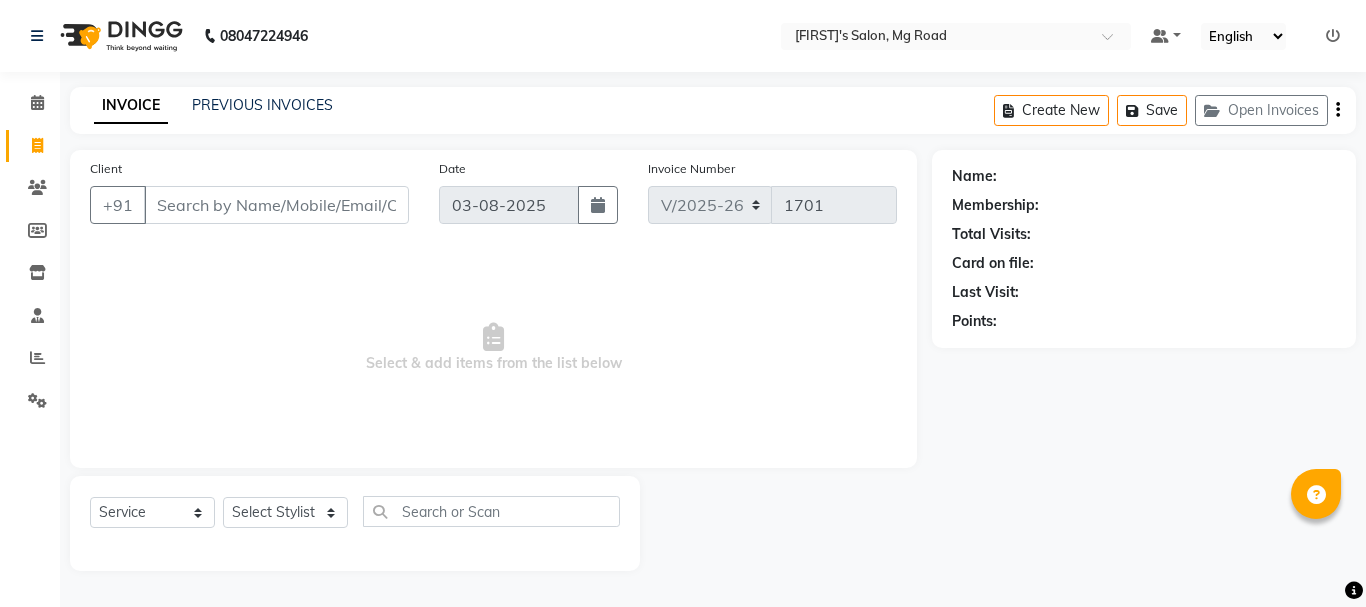 select on "3810" 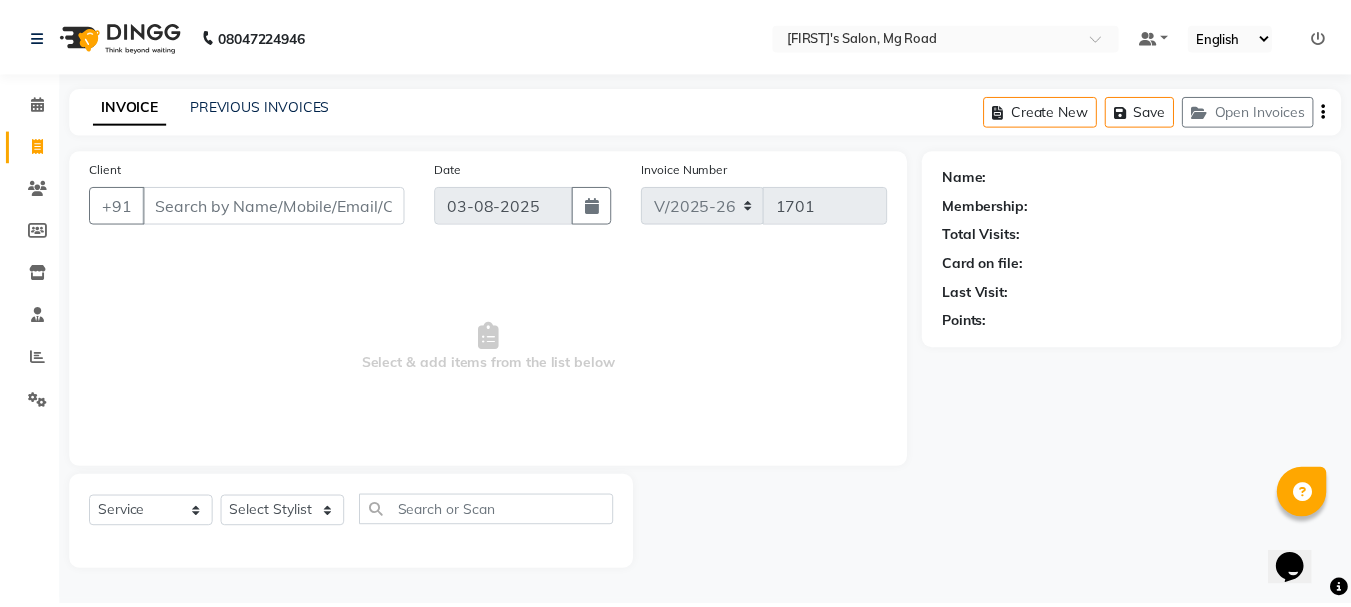 scroll, scrollTop: 0, scrollLeft: 0, axis: both 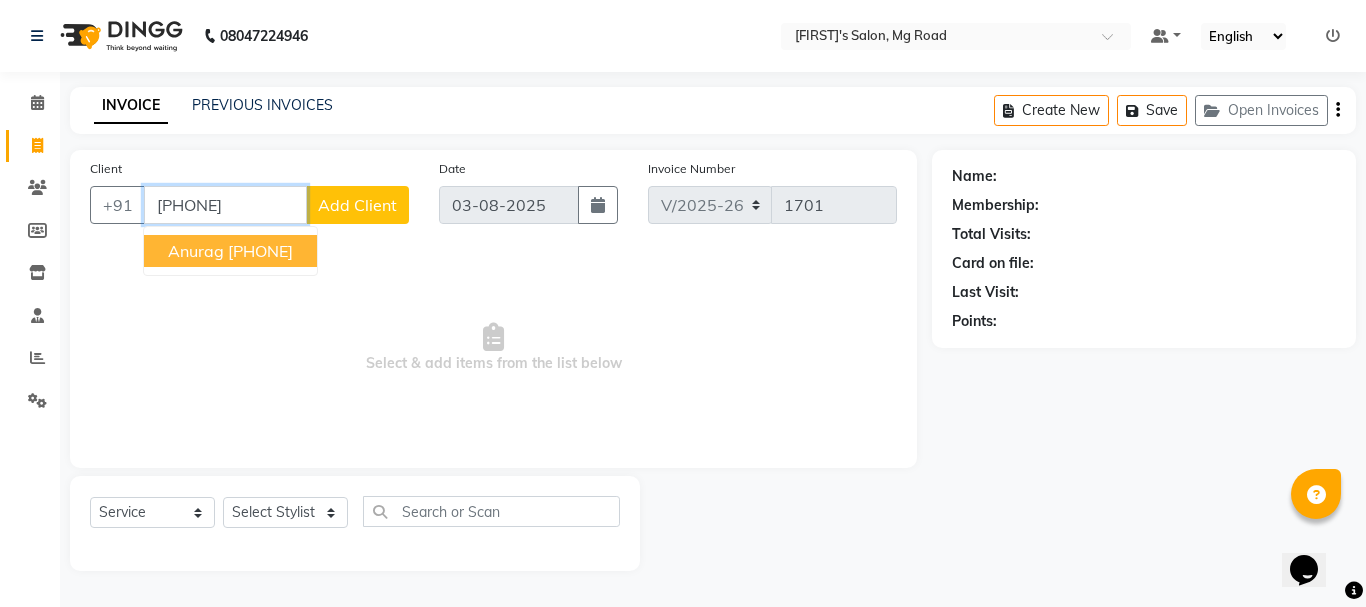 click on "[PHONE]" at bounding box center (260, 251) 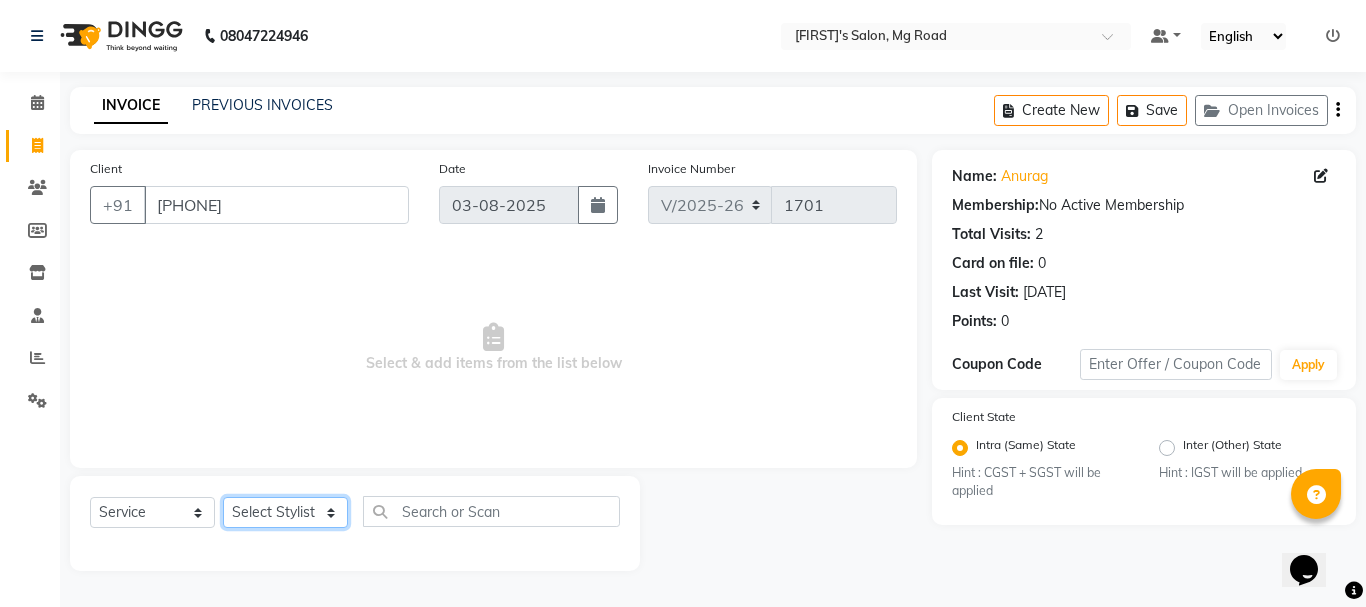 drag, startPoint x: 338, startPoint y: 522, endPoint x: 338, endPoint y: 509, distance: 13 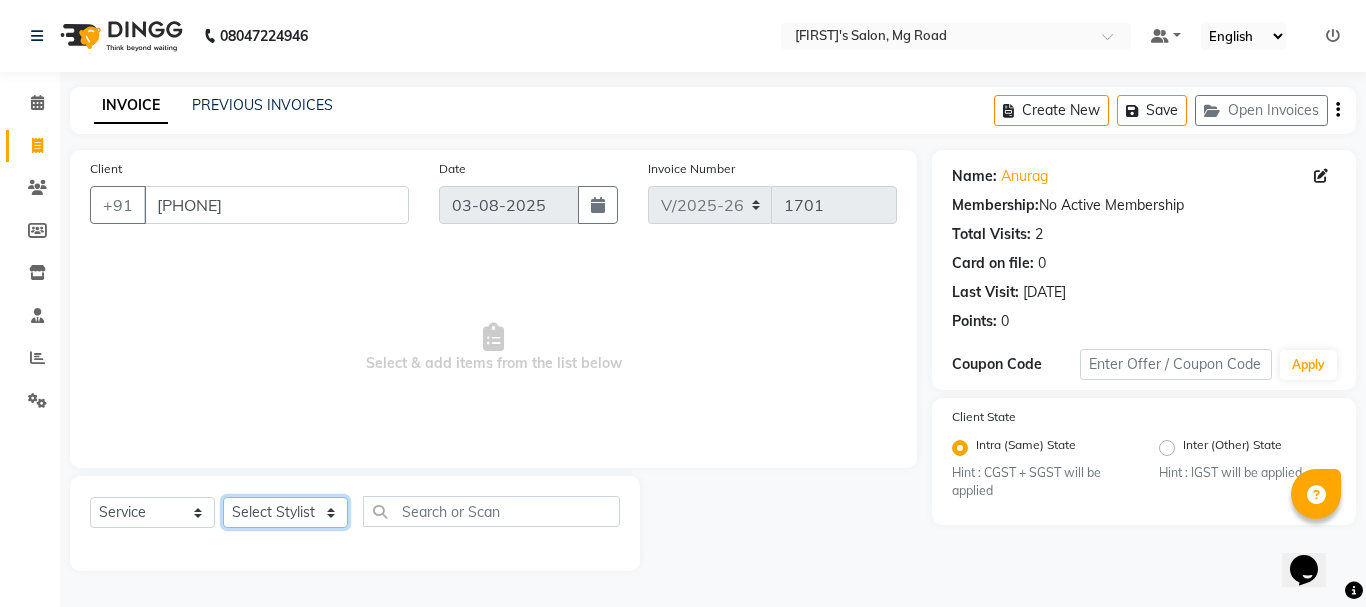 select on "18476" 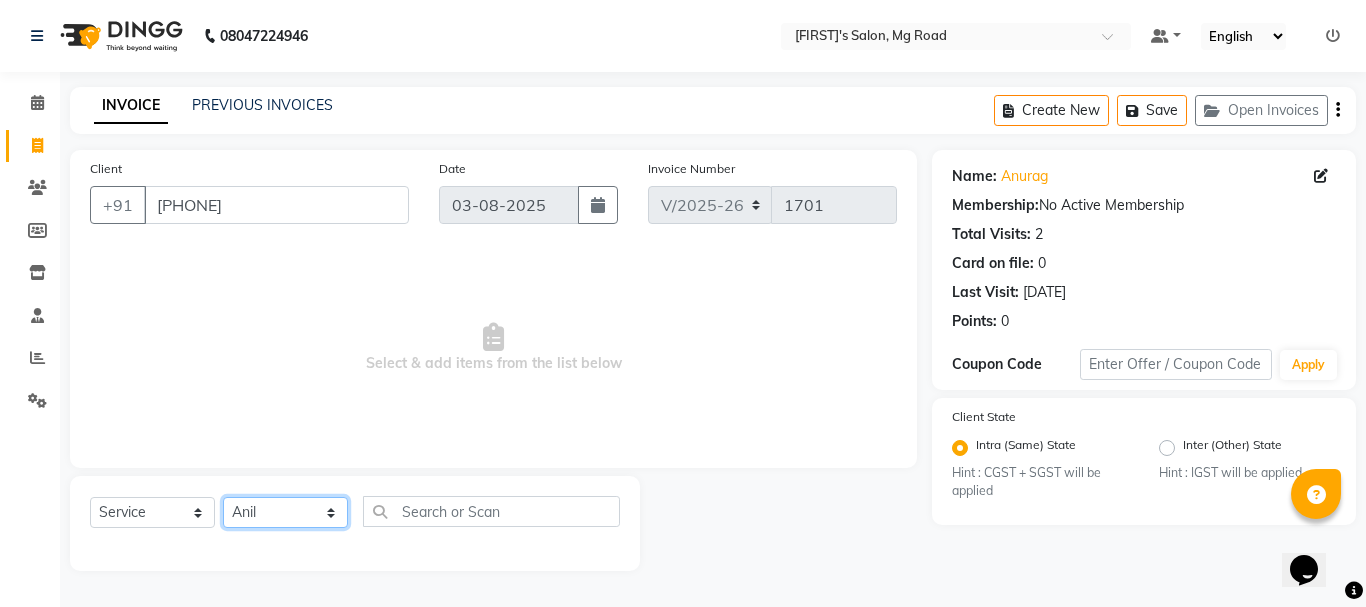click on "Select Stylist [FIRST] [LAST] [FIRST] [LAST] [FIRST] [LAST] [FIRST] [LAST] [FIRST] [LAST] [FIRST] [LAST] [FIRST] [LAST] [FIRST] [LAST] [FIRST] [LAST] [FIRST] [LAST] [FIRST] [LAST]" 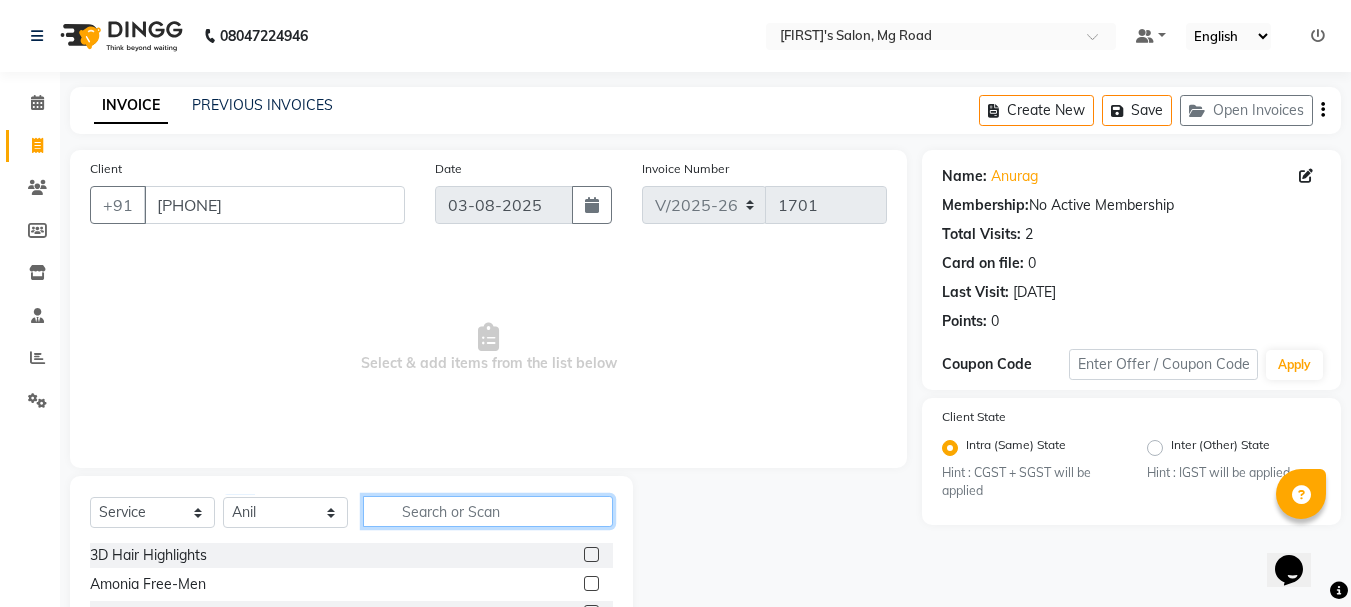 click 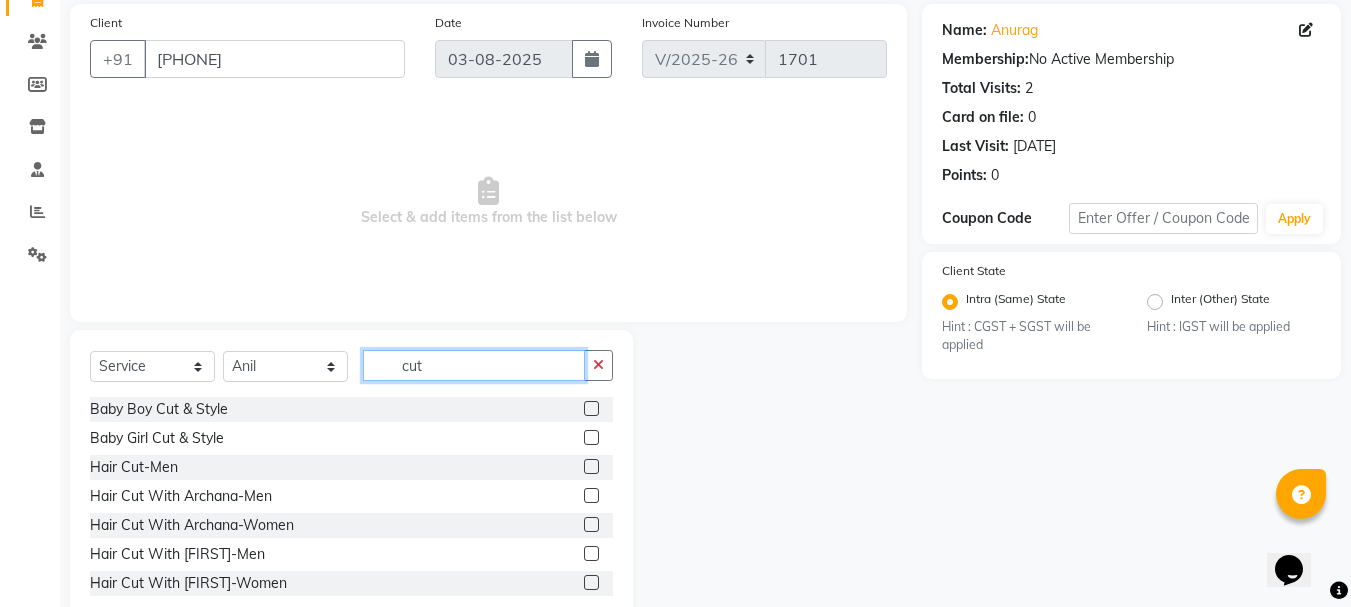 scroll, scrollTop: 163, scrollLeft: 0, axis: vertical 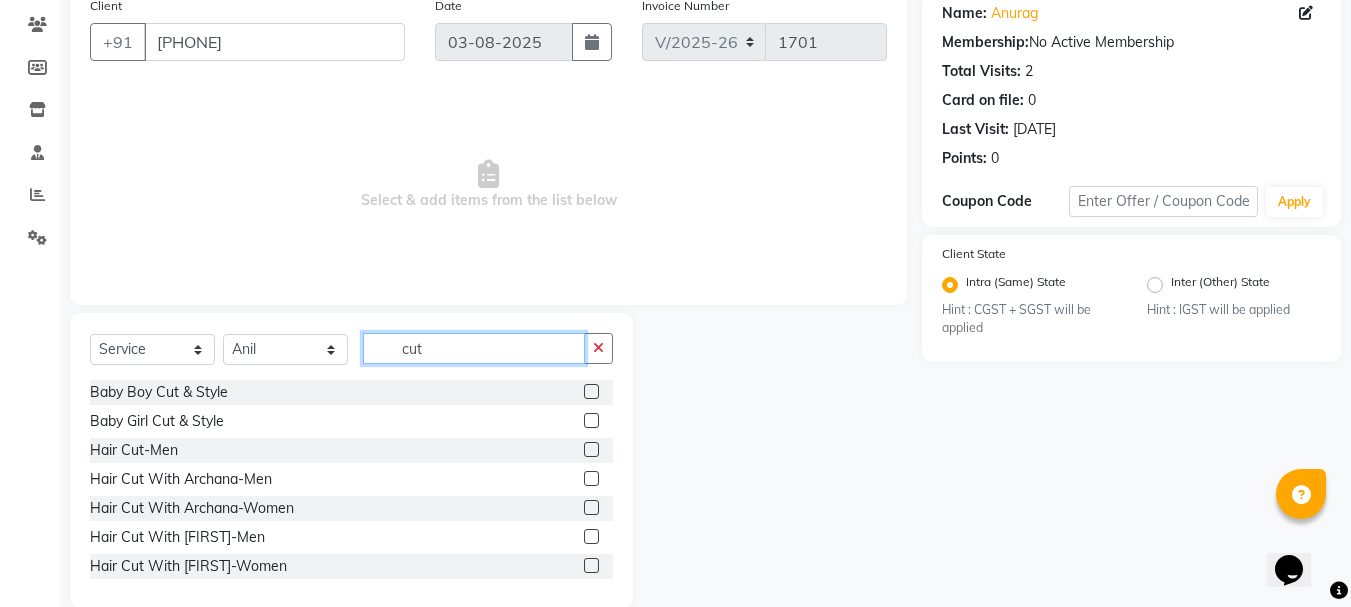 type on "cut" 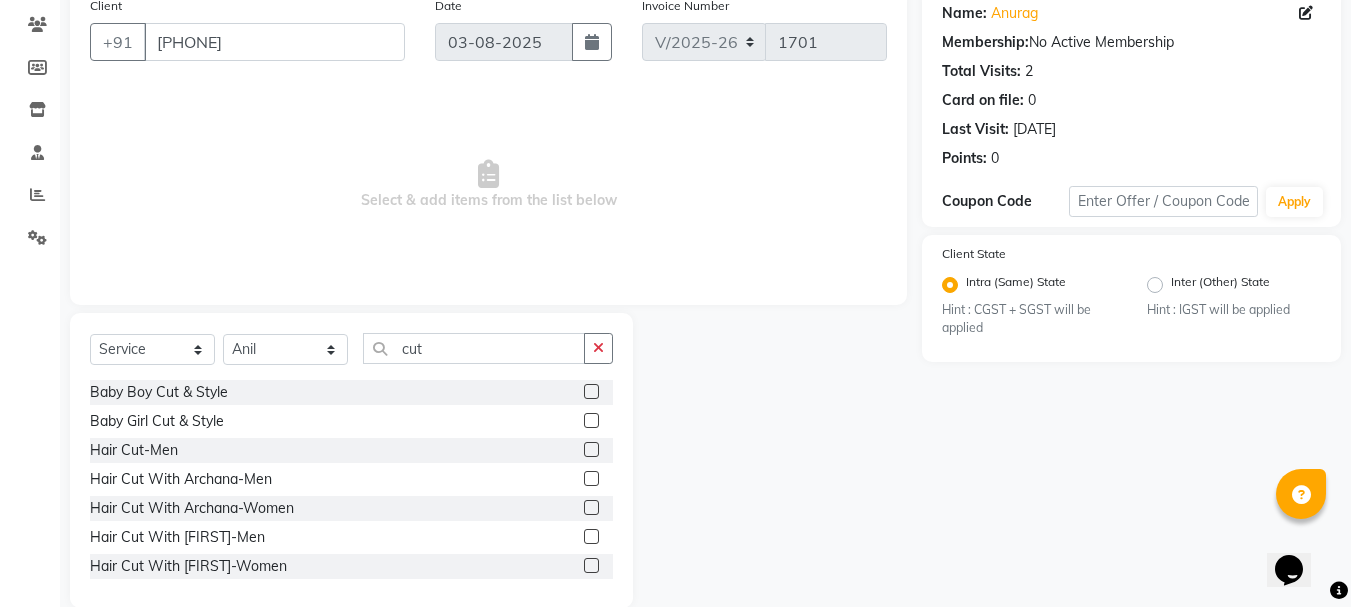 click 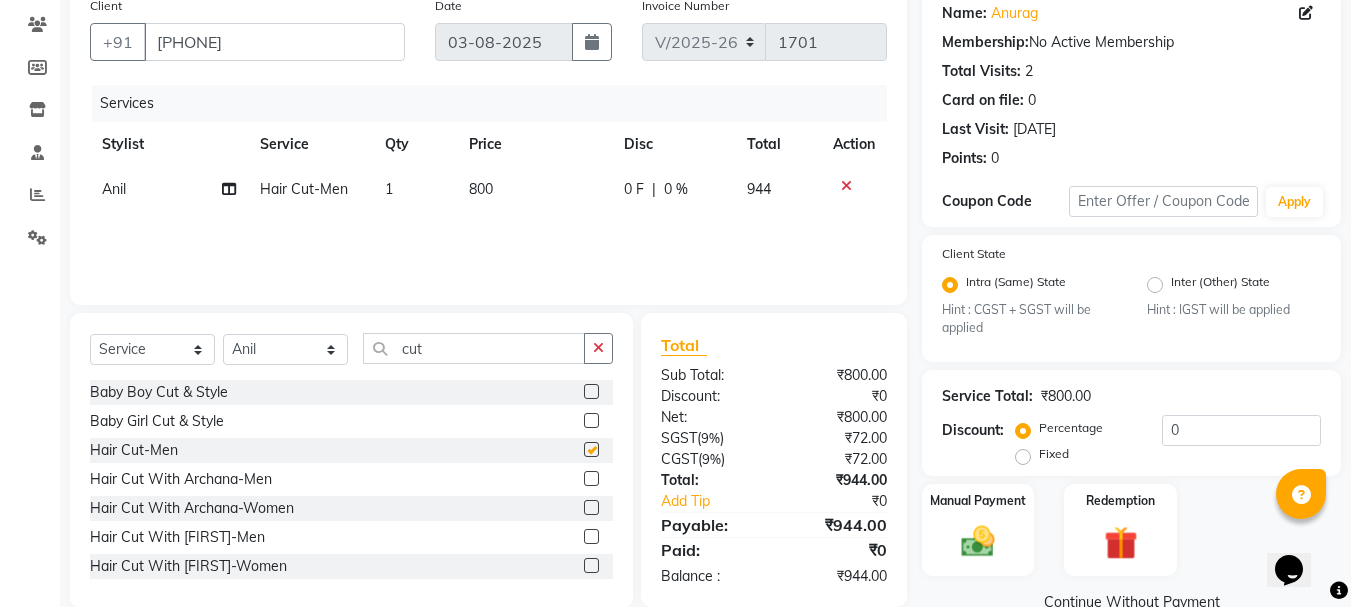 checkbox on "false" 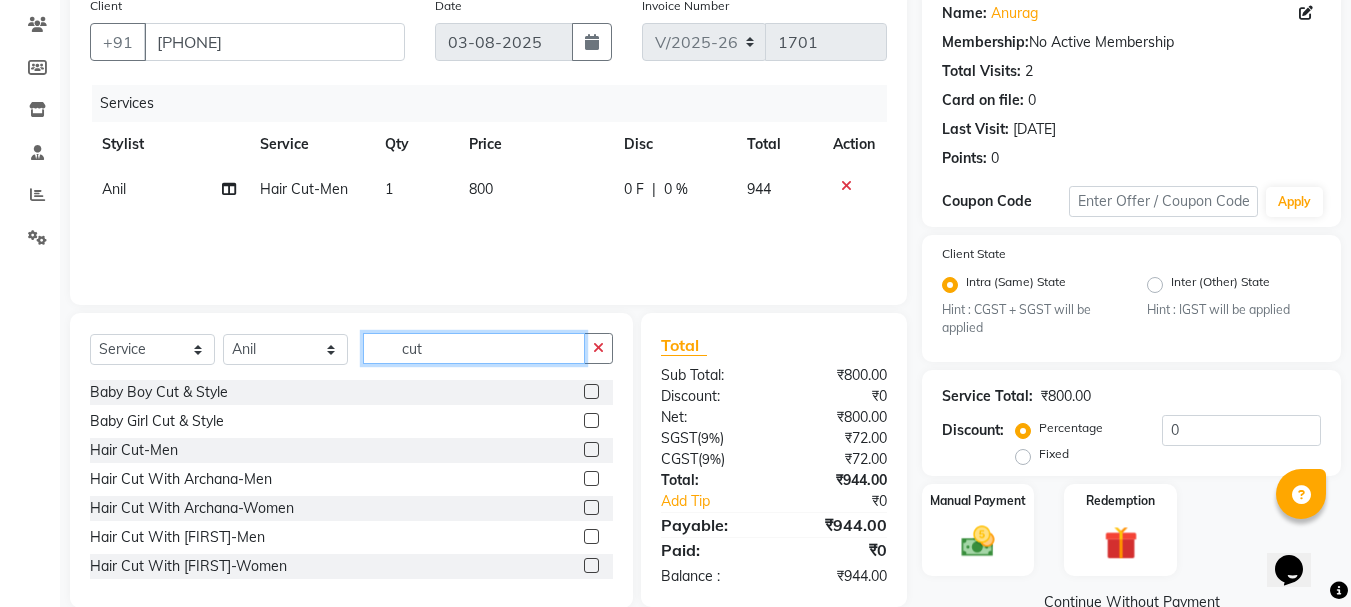 click on "cut" 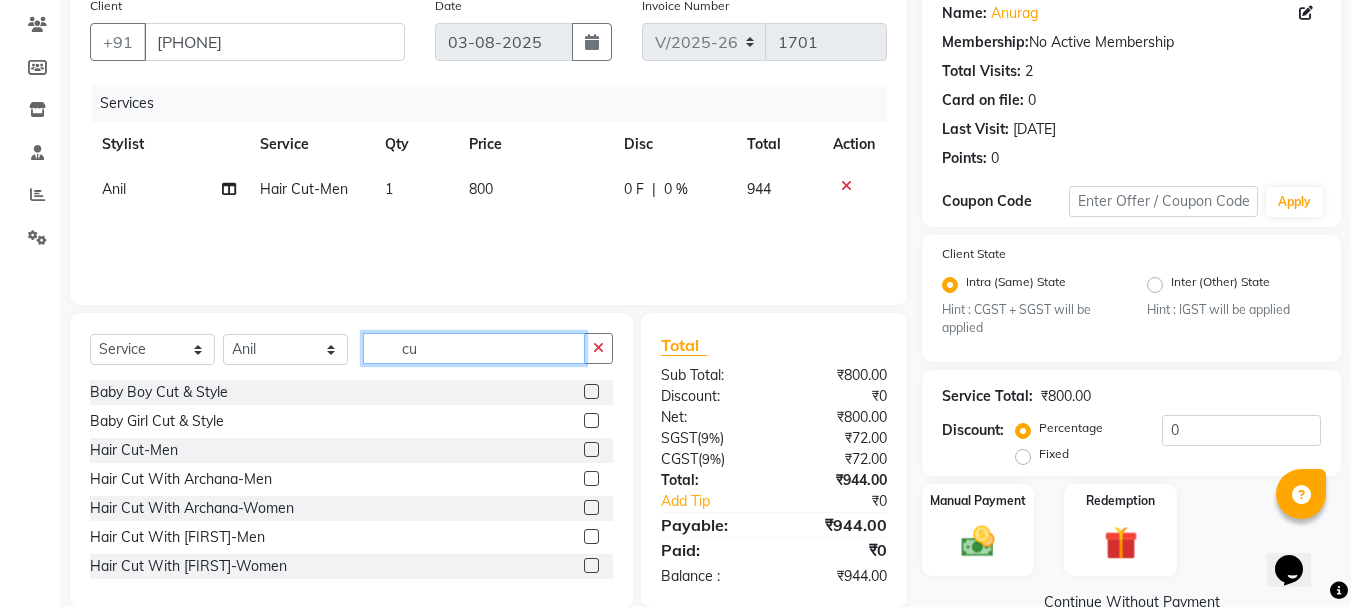 type on "c" 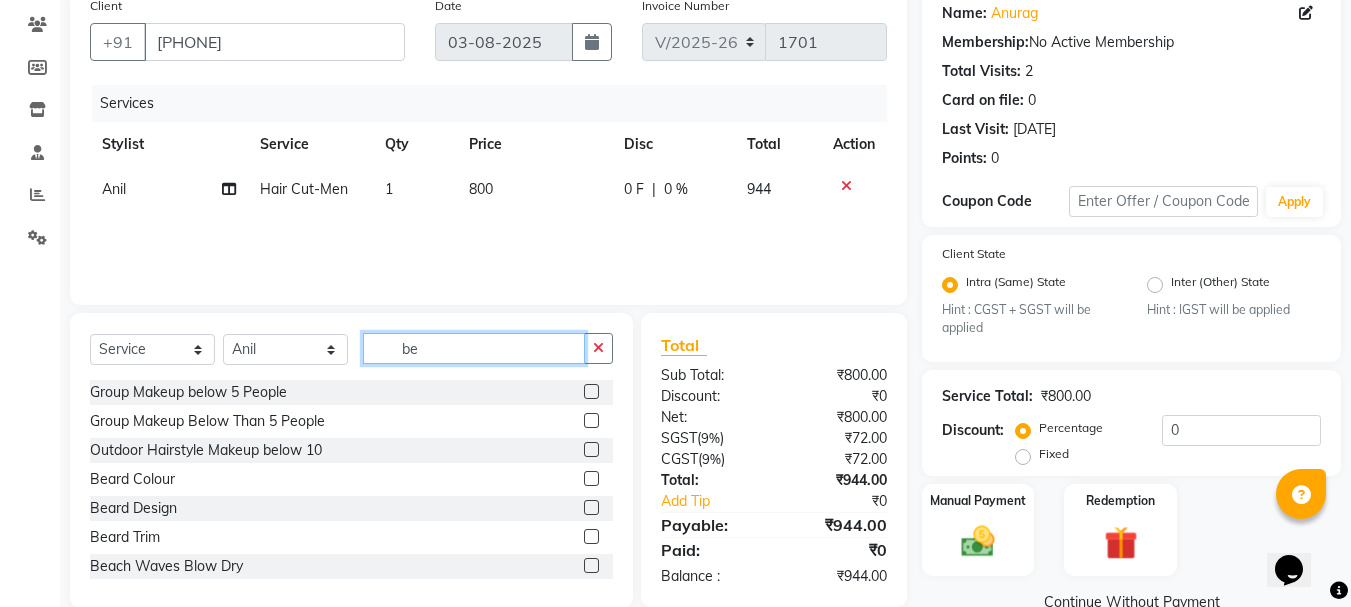 type on "be" 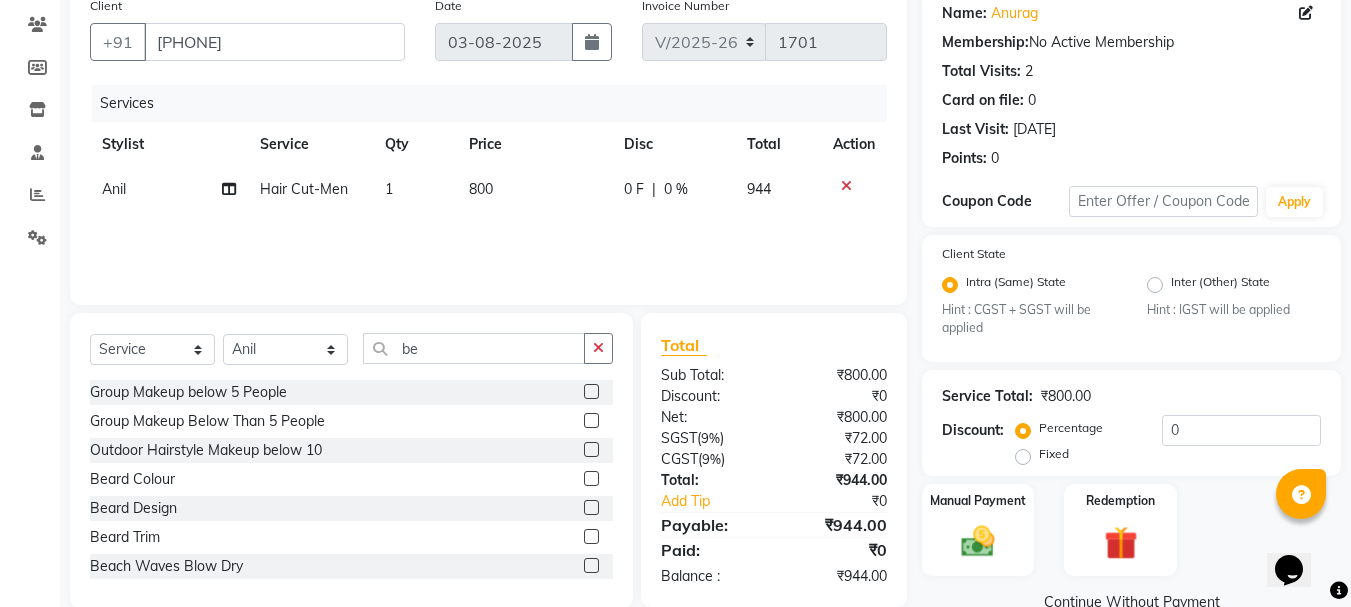 click 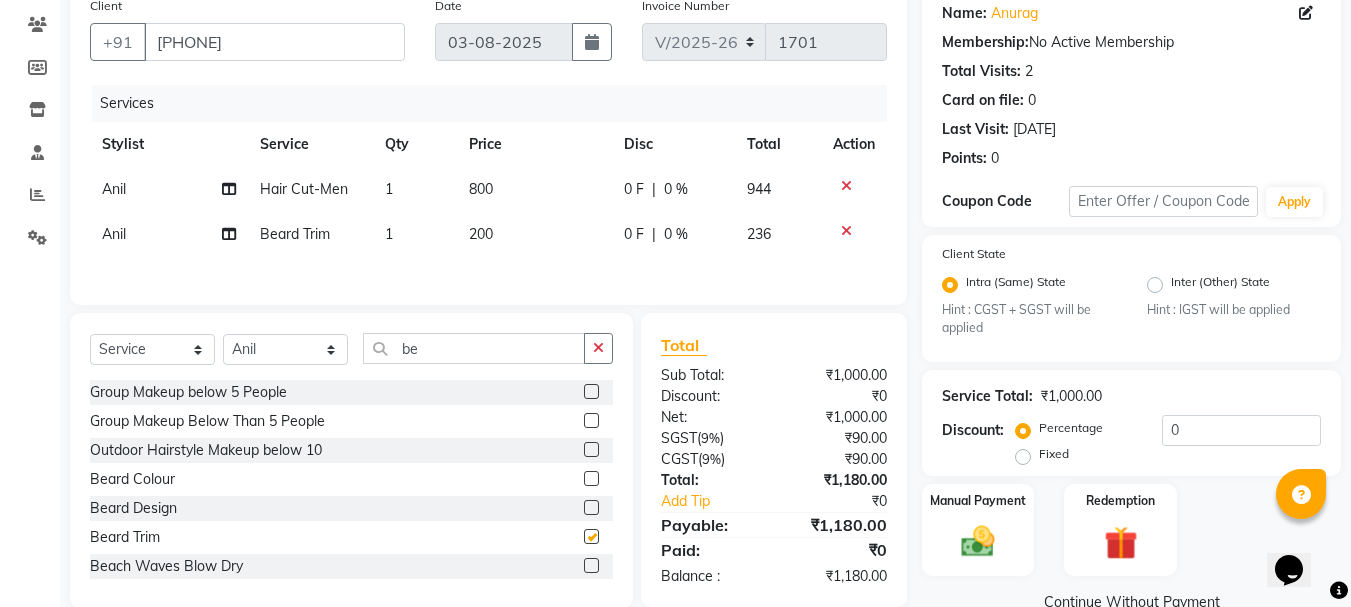 checkbox on "false" 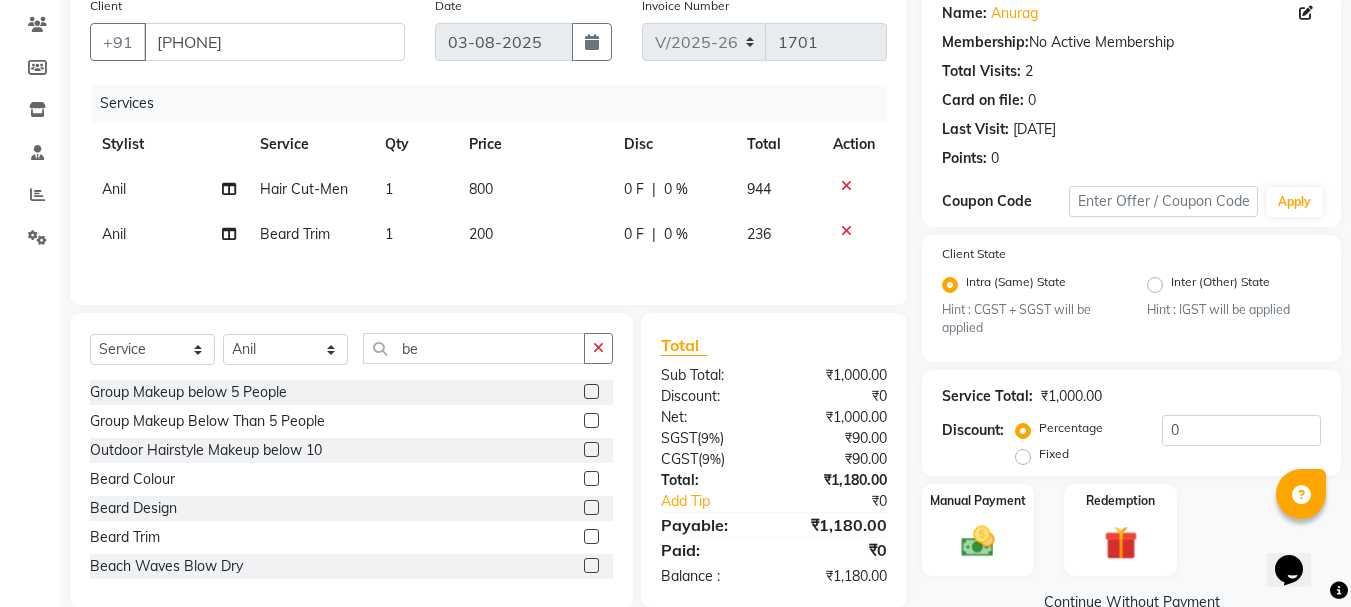 click on "Fixed" 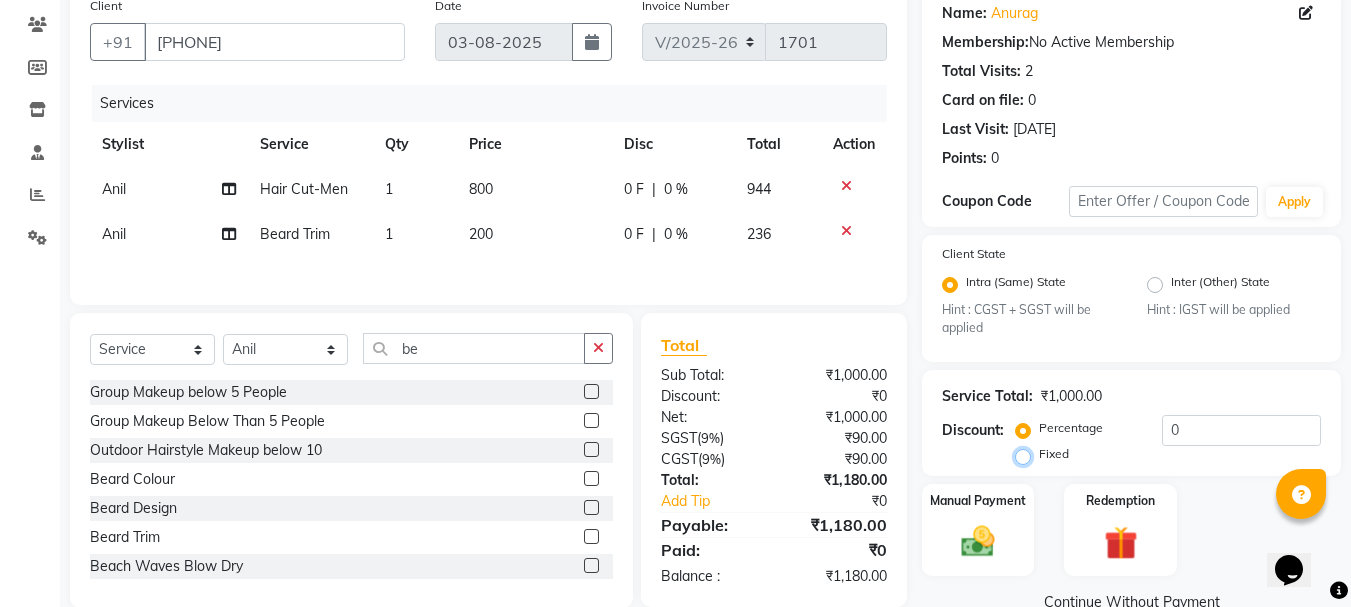 click on "Fixed" at bounding box center (1027, 454) 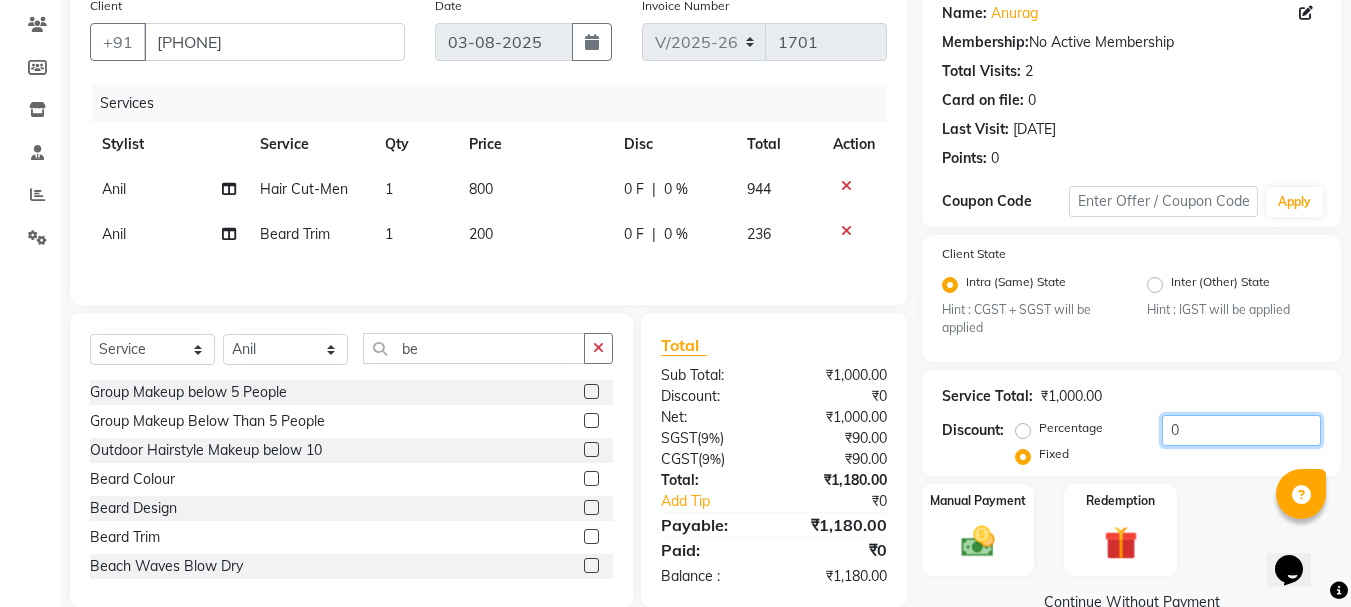 click on "0" 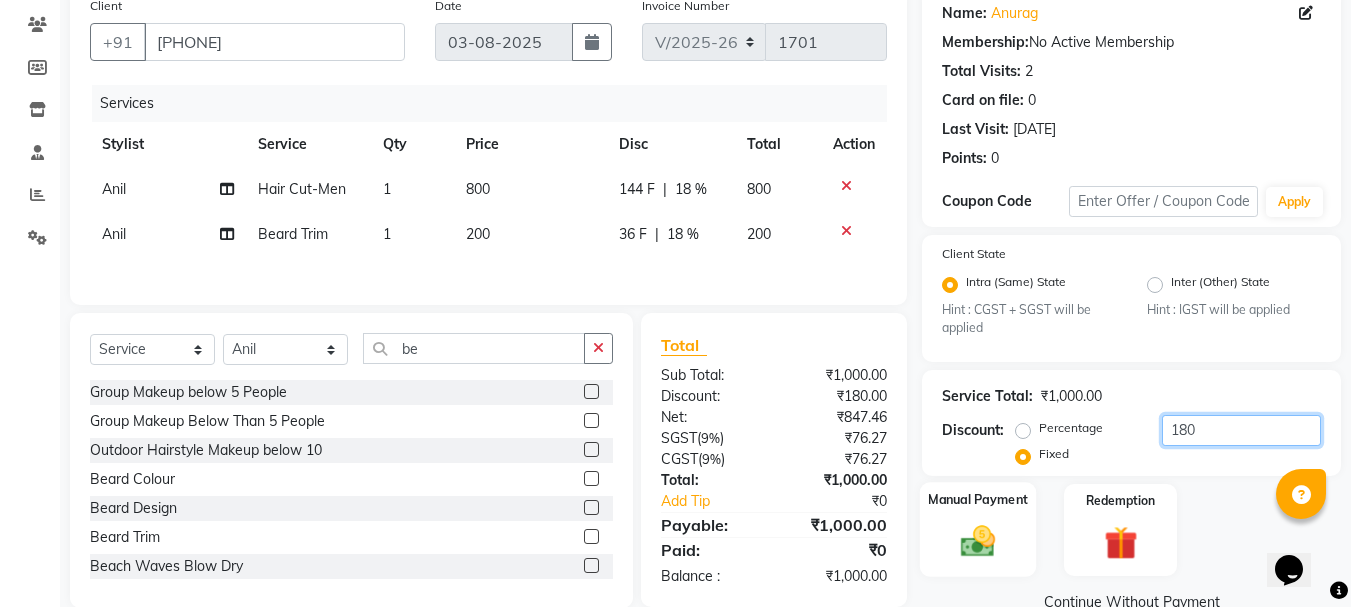 type on "180" 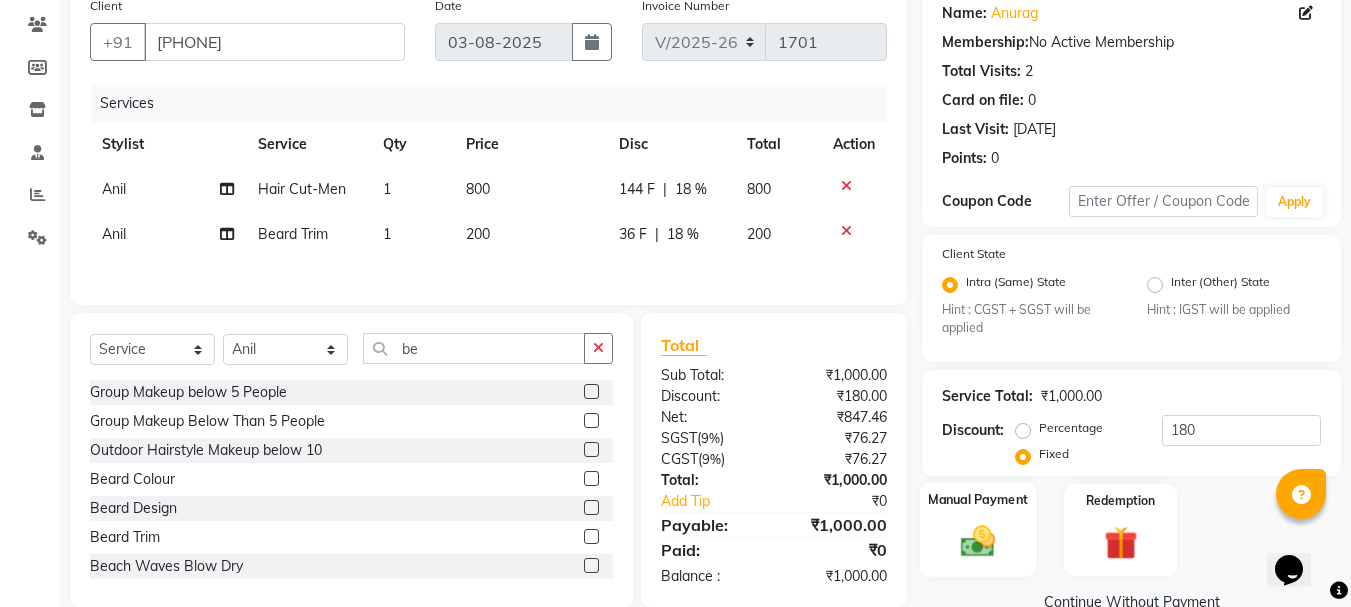 click 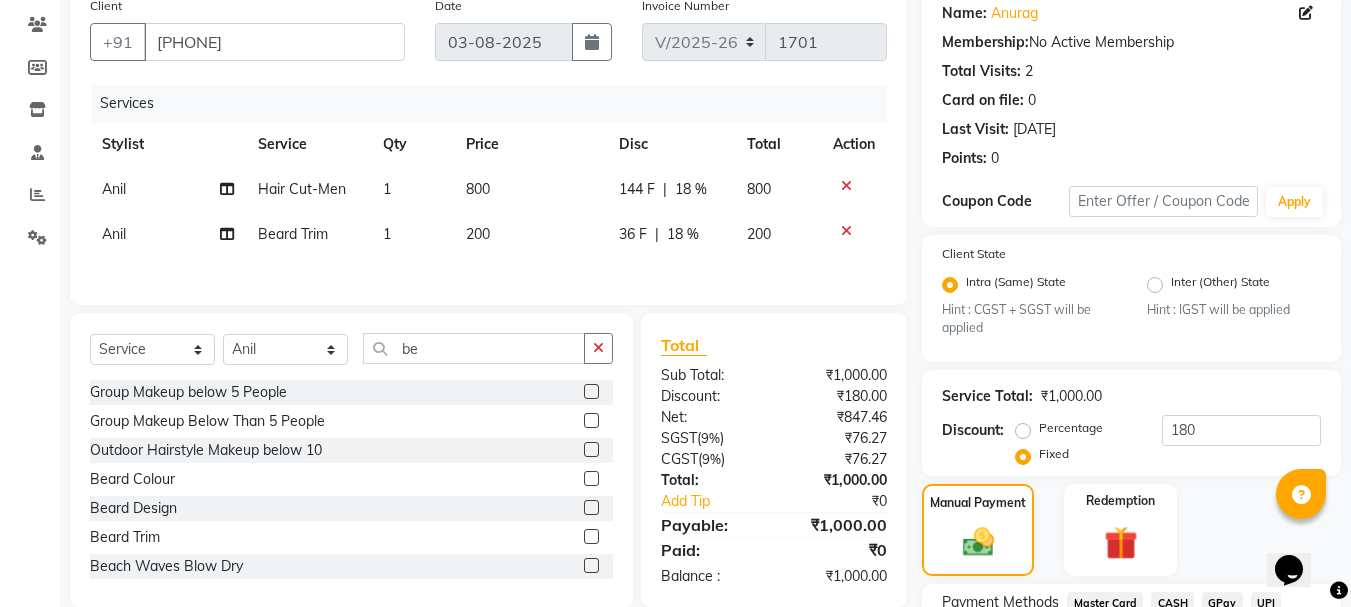 scroll, scrollTop: 331, scrollLeft: 0, axis: vertical 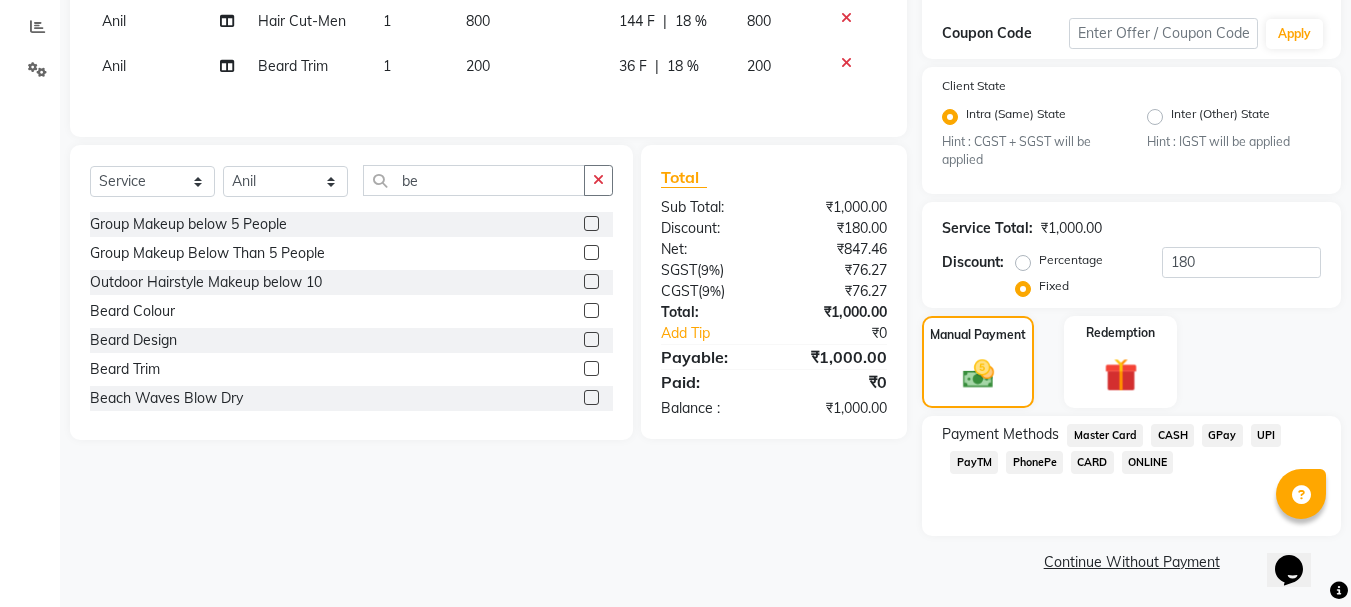 click on "GPay" 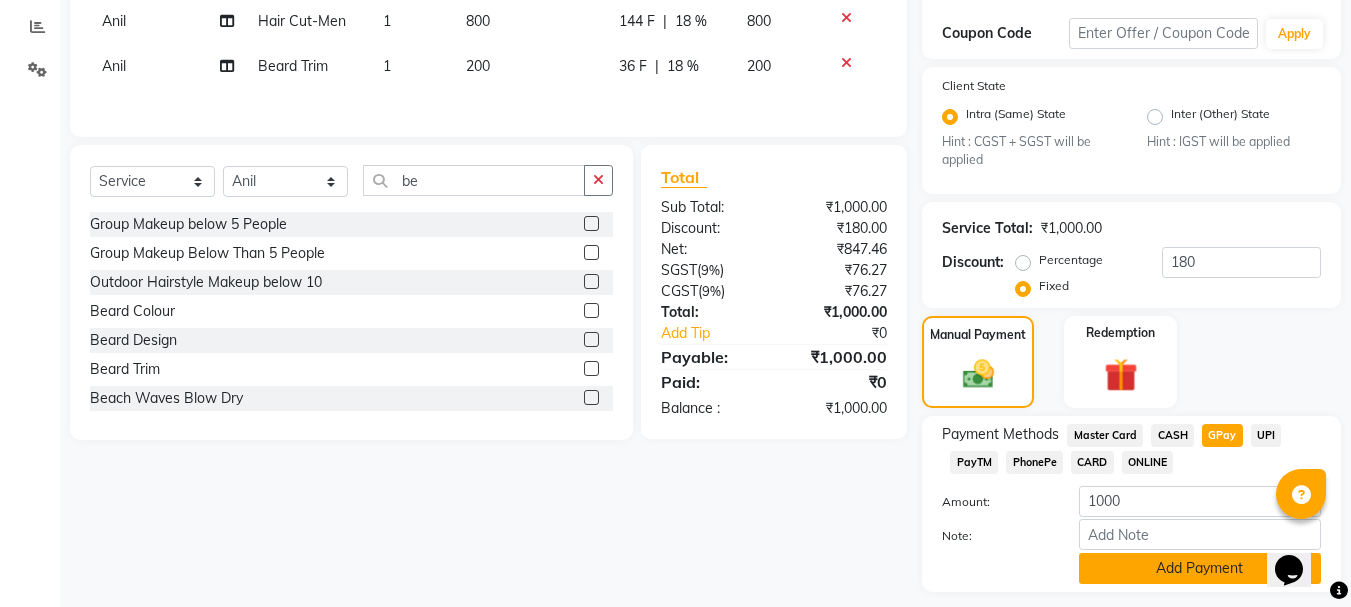 click on "Add Payment" 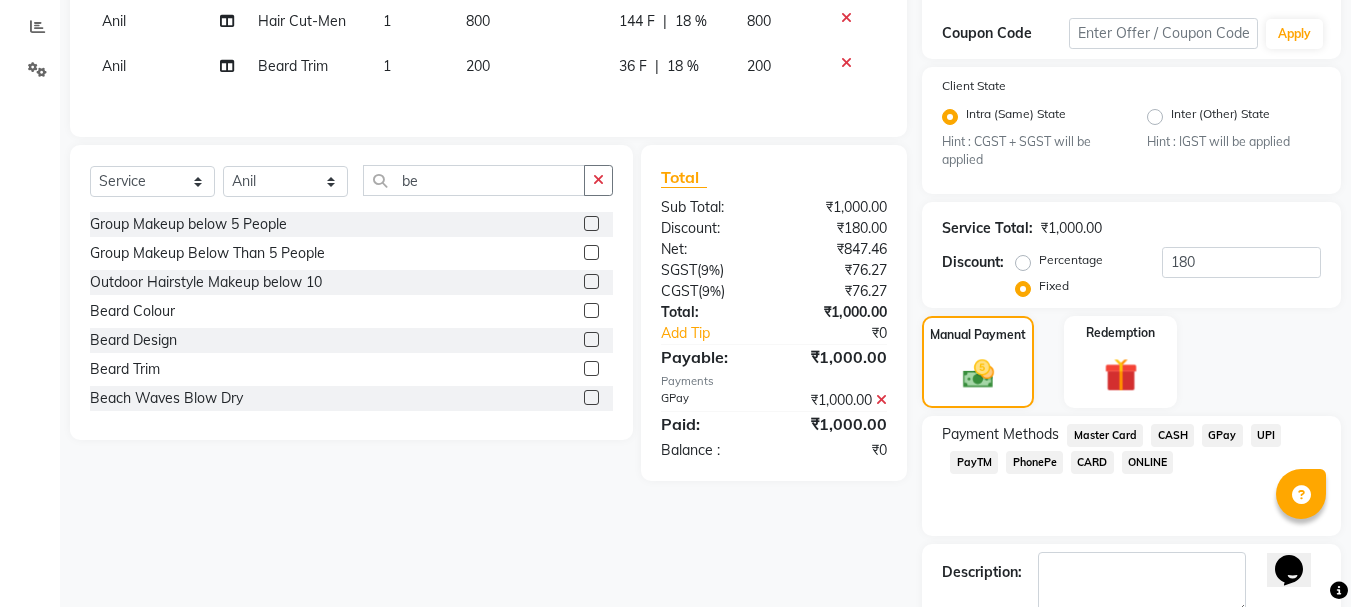 scroll, scrollTop: 444, scrollLeft: 0, axis: vertical 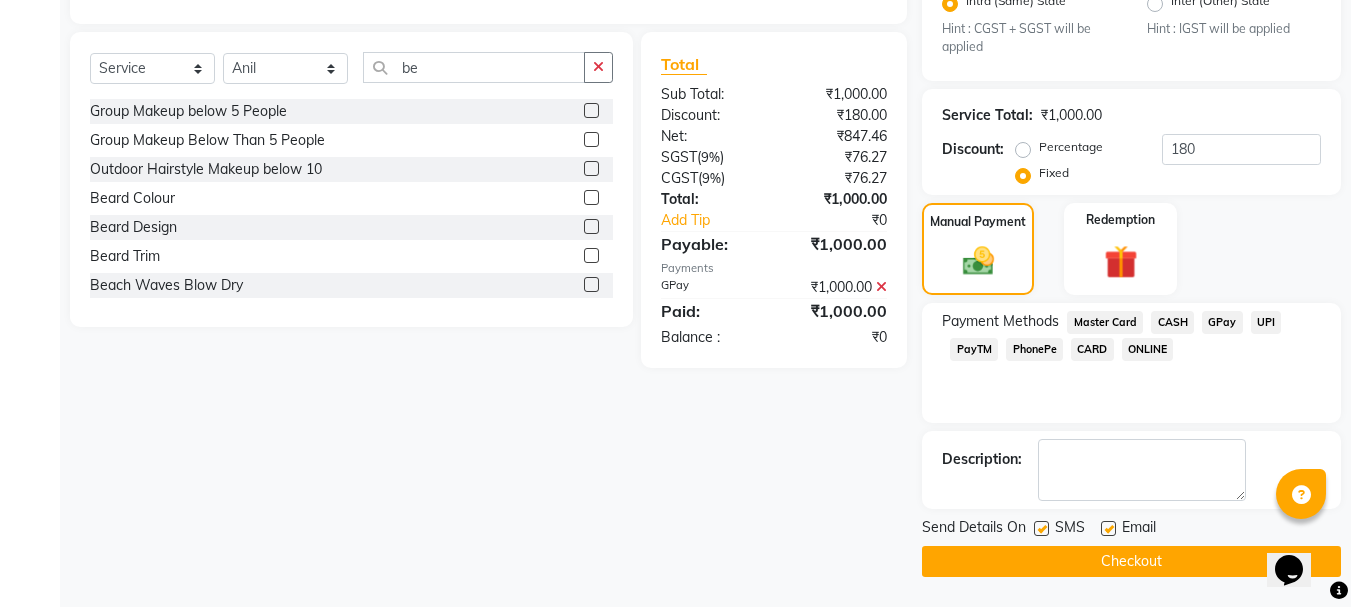 click on "Checkout" 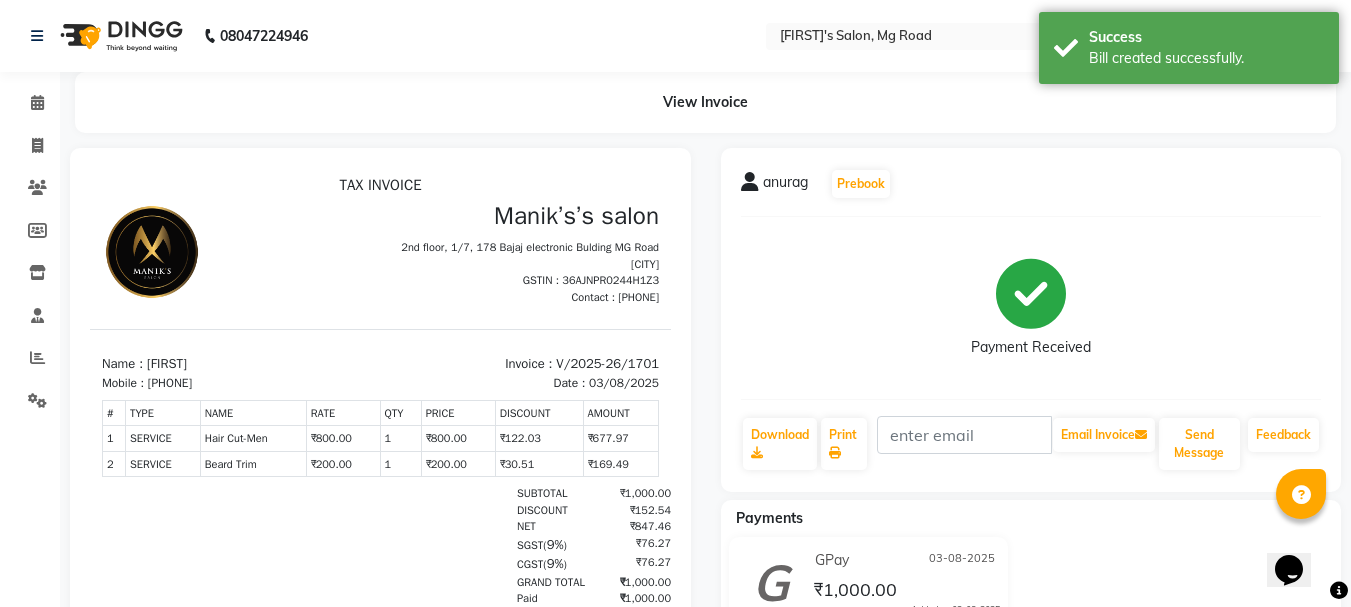 scroll, scrollTop: 0, scrollLeft: 0, axis: both 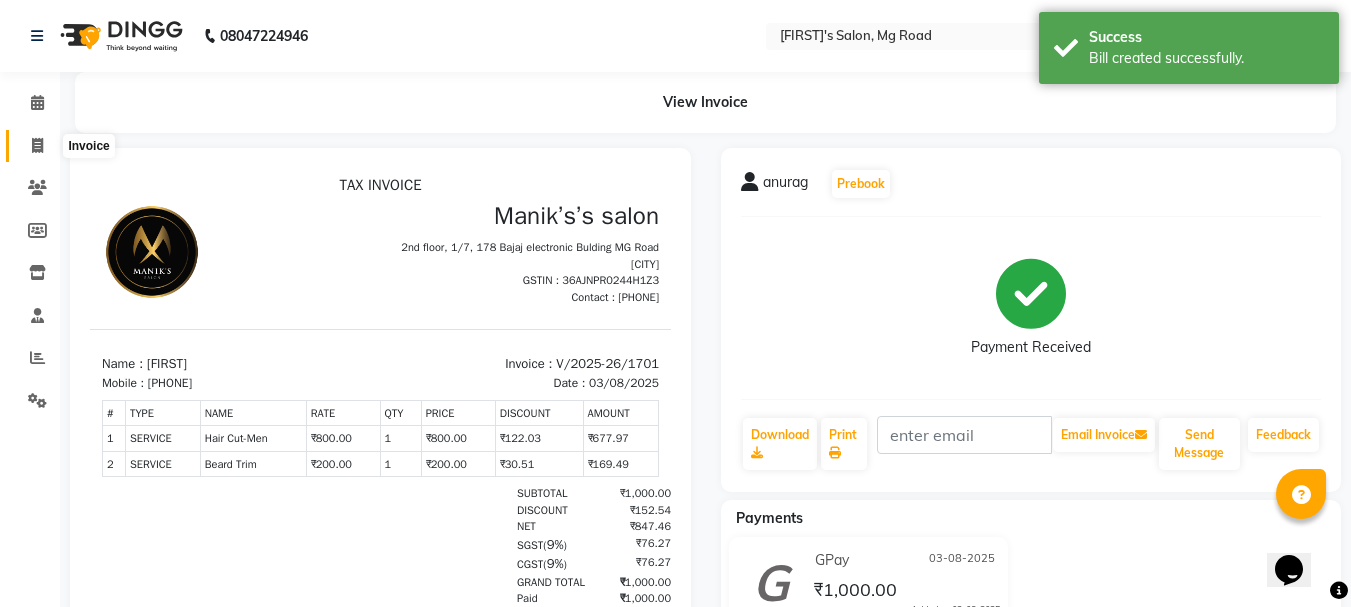 click 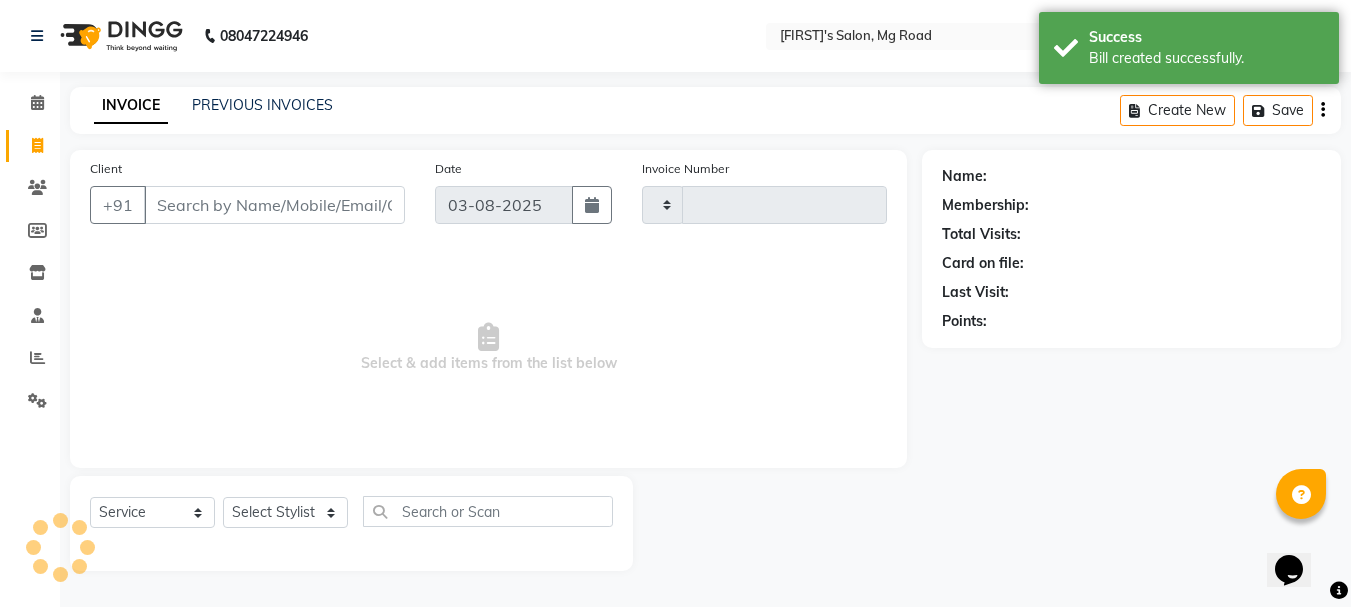 type on "1702" 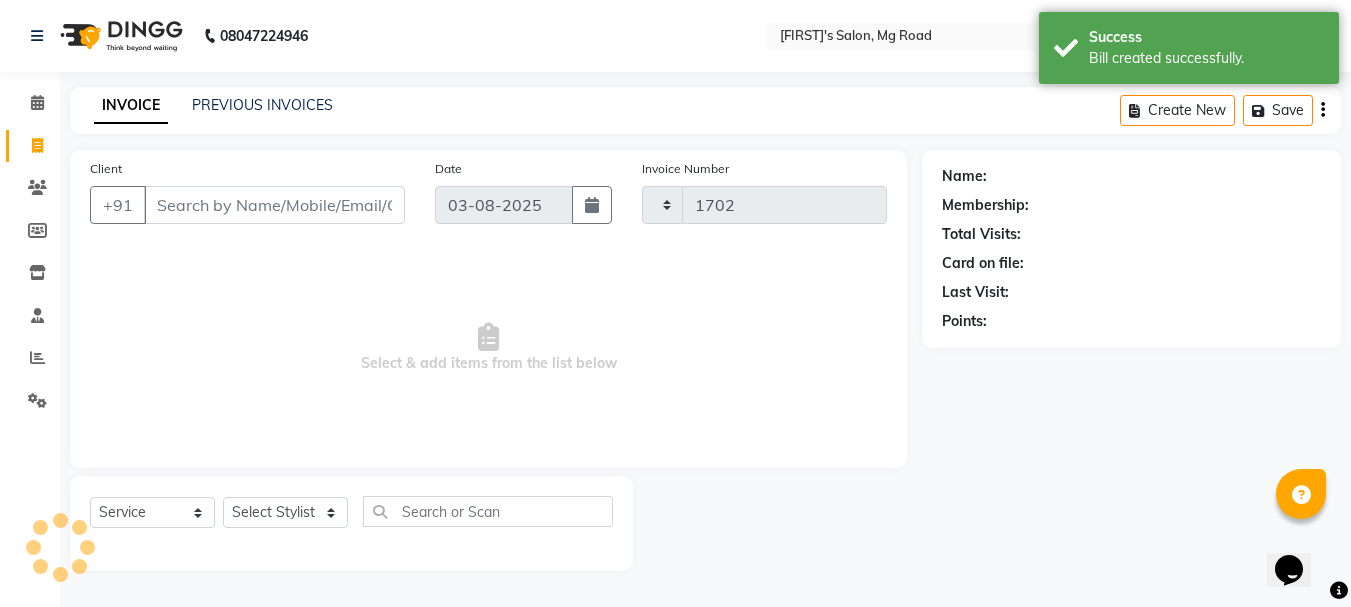 select on "3810" 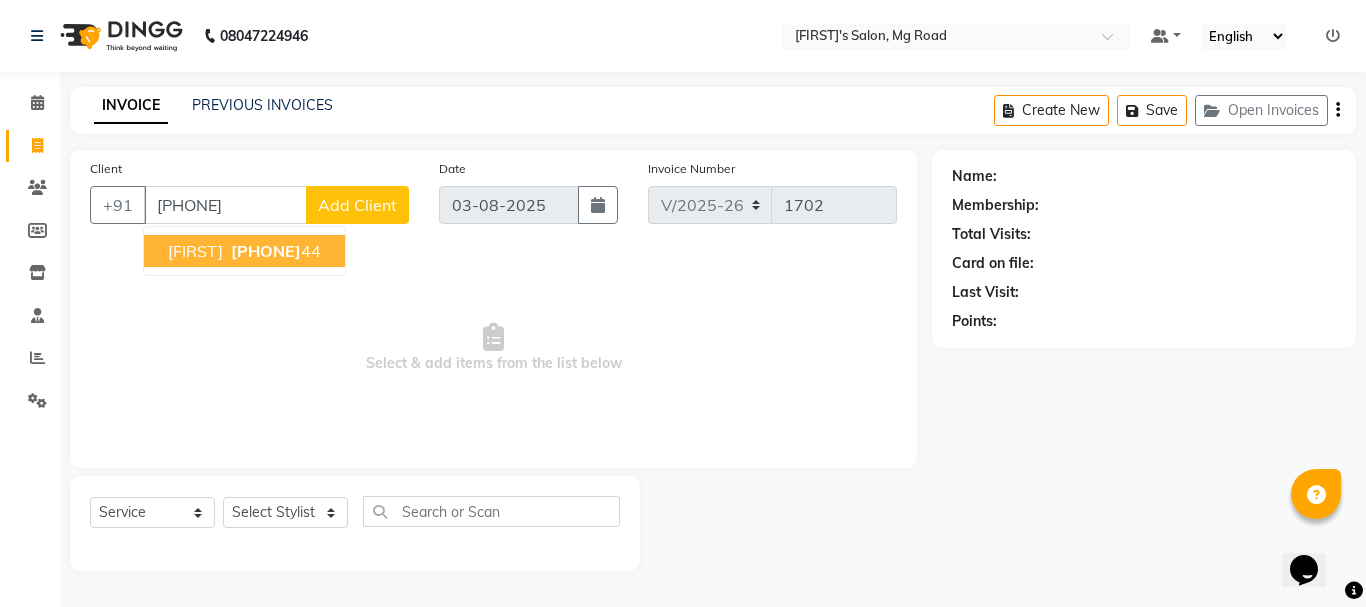 click on "[PHONE]" at bounding box center [266, 251] 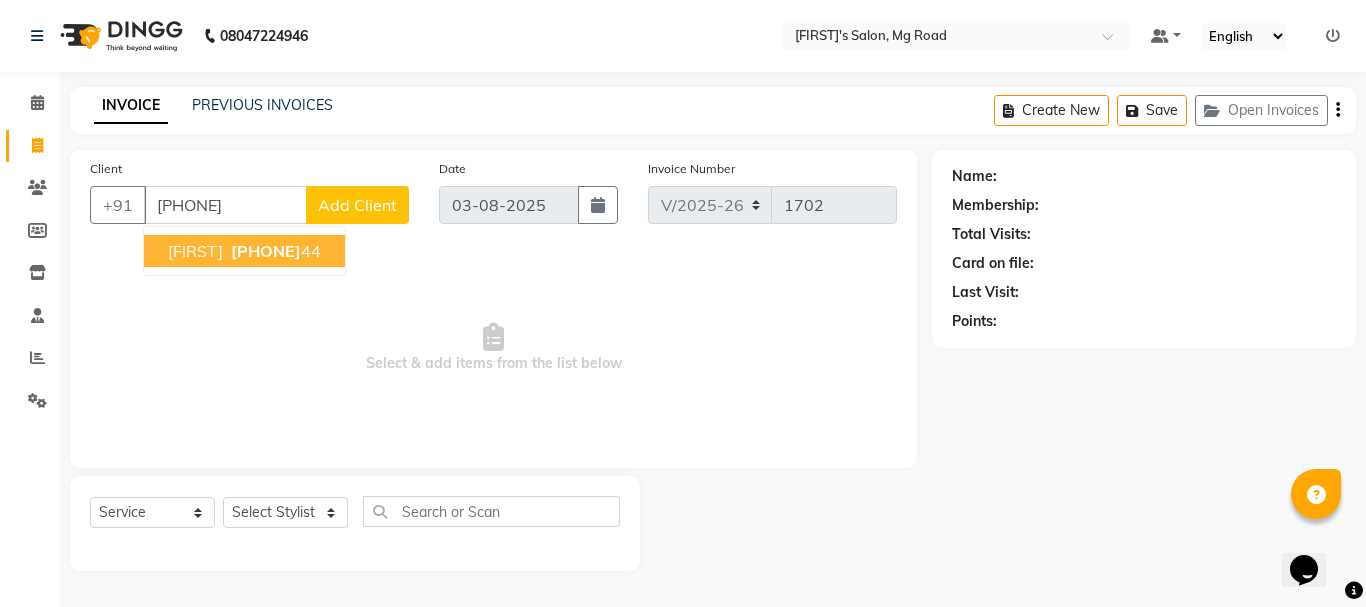 type on "[PHONE]" 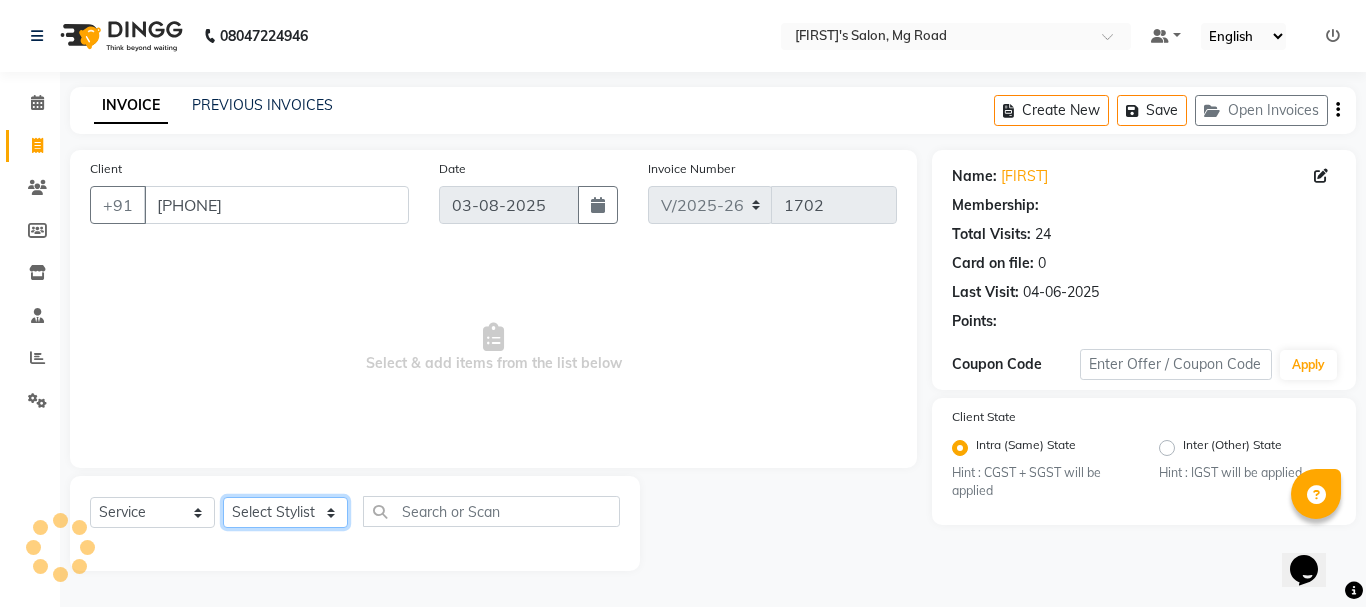 click on "Select Stylist [FIRST] [LAST] [FIRST] [LAST] [FIRST] [LAST] [FIRST] [LAST] [FIRST] [LAST] [FIRST] [LAST] [FIRST] [LAST] [FIRST] [LAST] [FIRST] [LAST] [FIRST] [LAST] [FIRST] [LAST]" 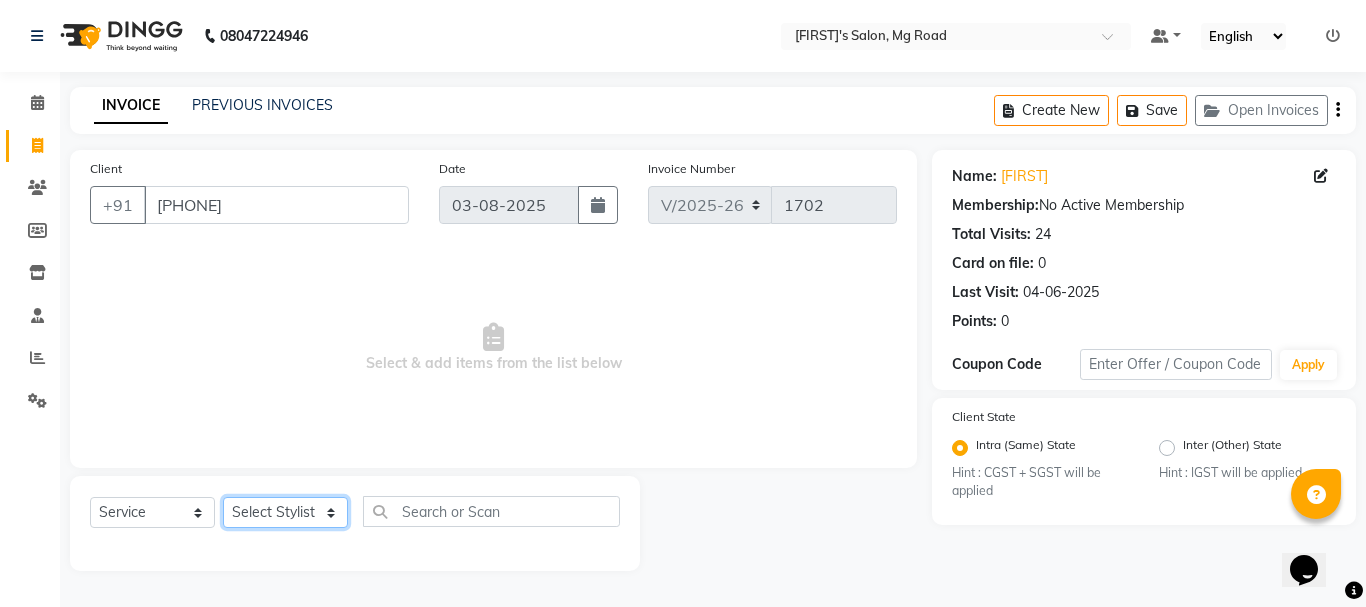 select on "18476" 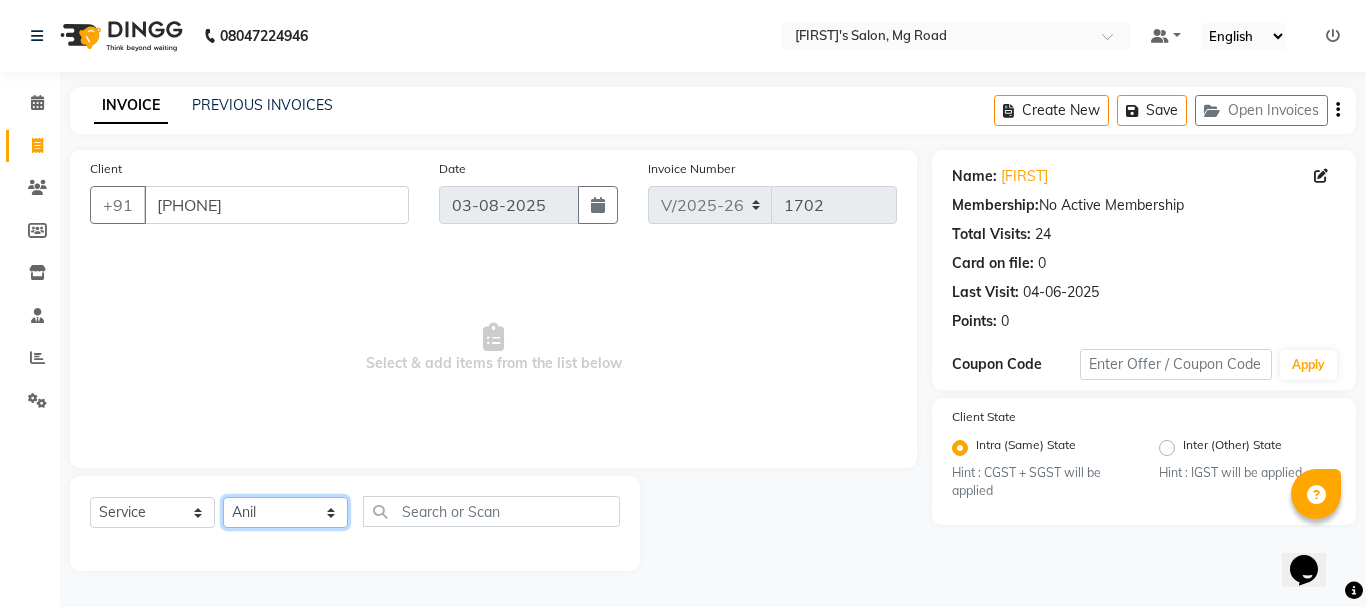 click on "Select Stylist [FIRST] [LAST] [FIRST] [LAST] [FIRST] [LAST] [FIRST] [LAST] [FIRST] [LAST] [FIRST] [LAST] [FIRST] [LAST] [FIRST] [LAST] [FIRST] [LAST] [FIRST] [LAST] [FIRST] [LAST]" 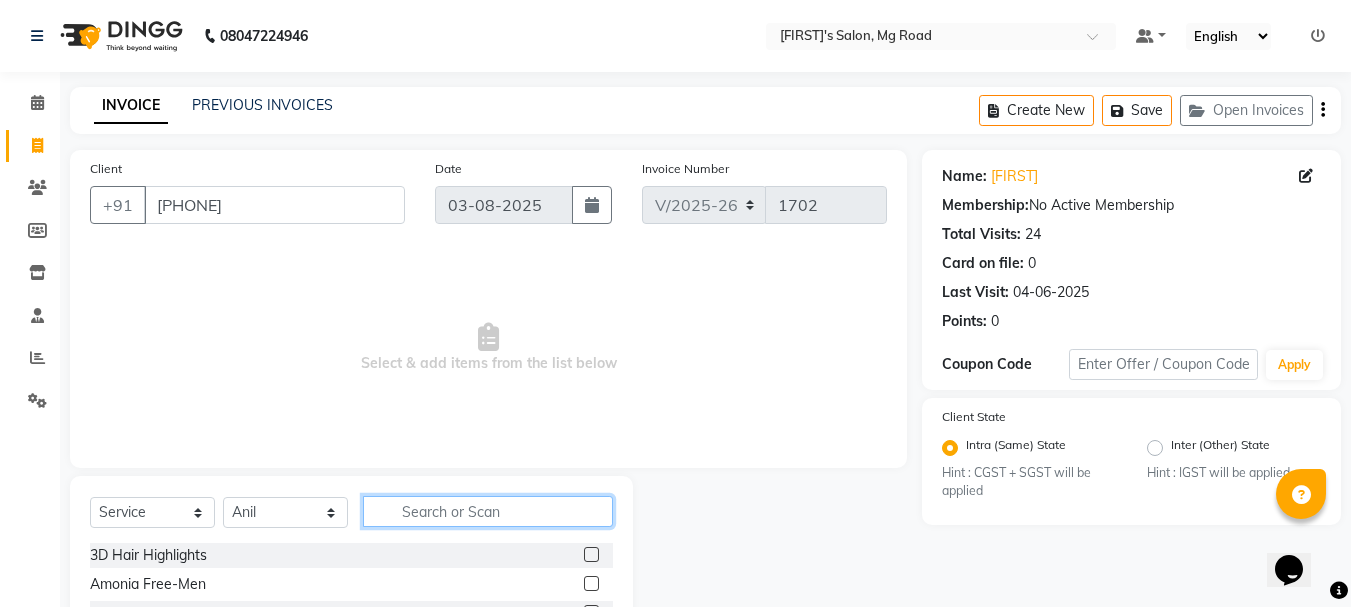 click 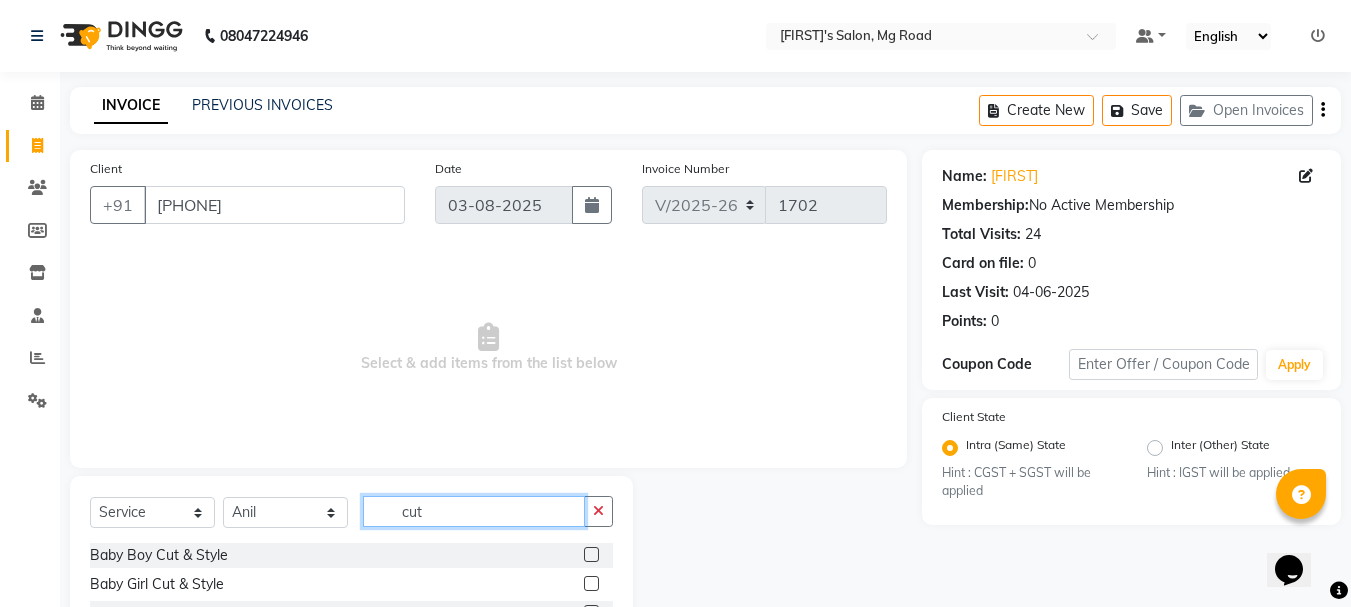 scroll, scrollTop: 194, scrollLeft: 0, axis: vertical 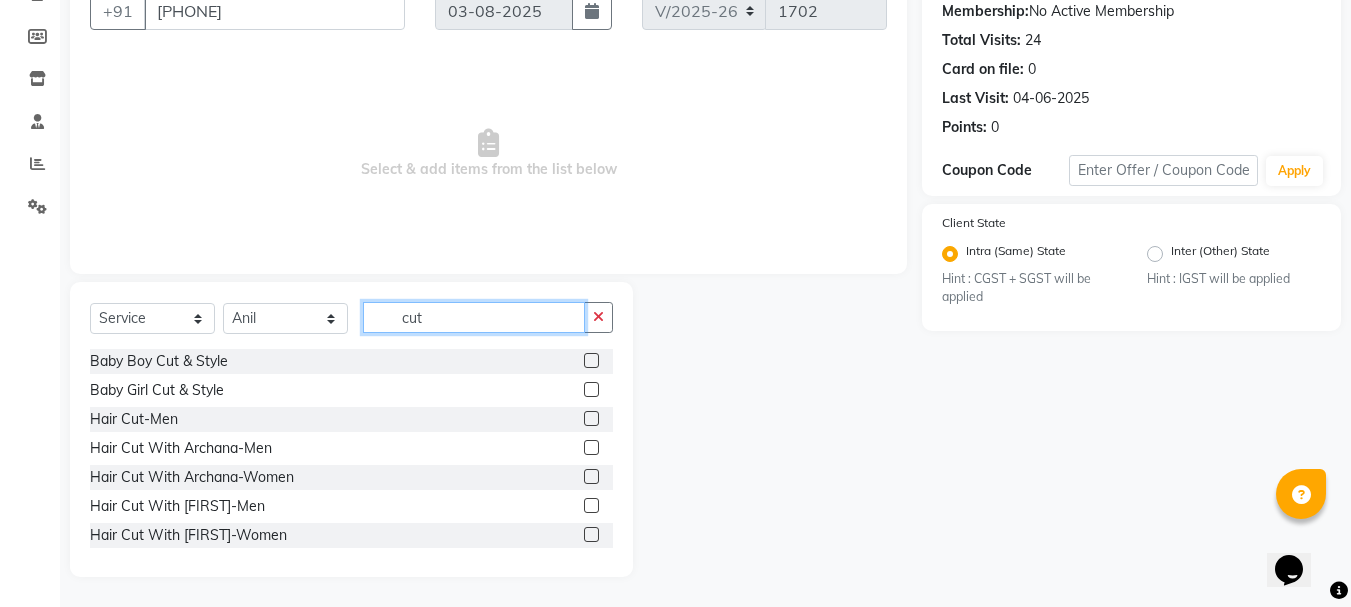 type on "cut" 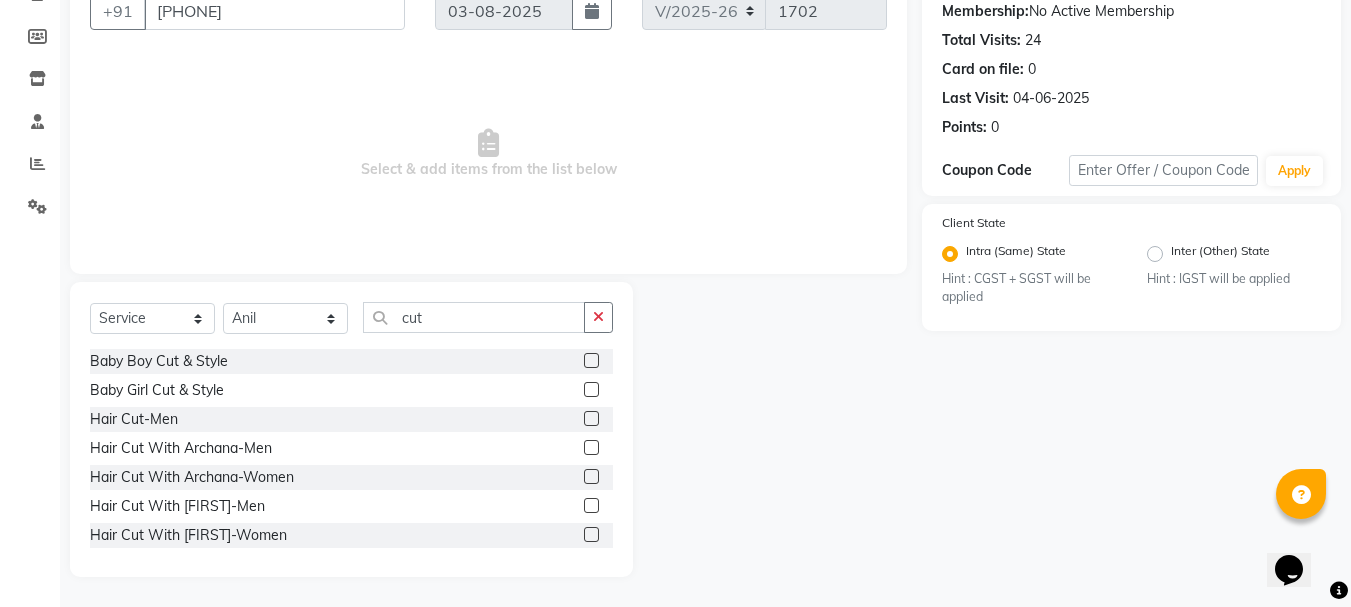 click 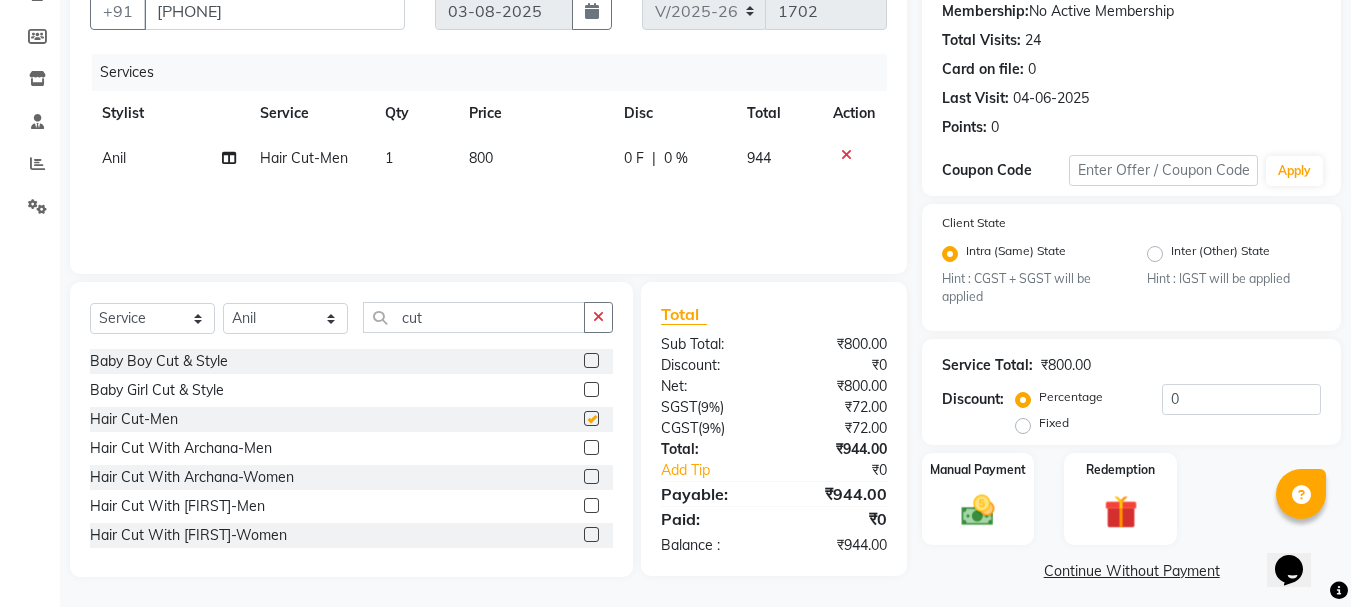 checkbox on "false" 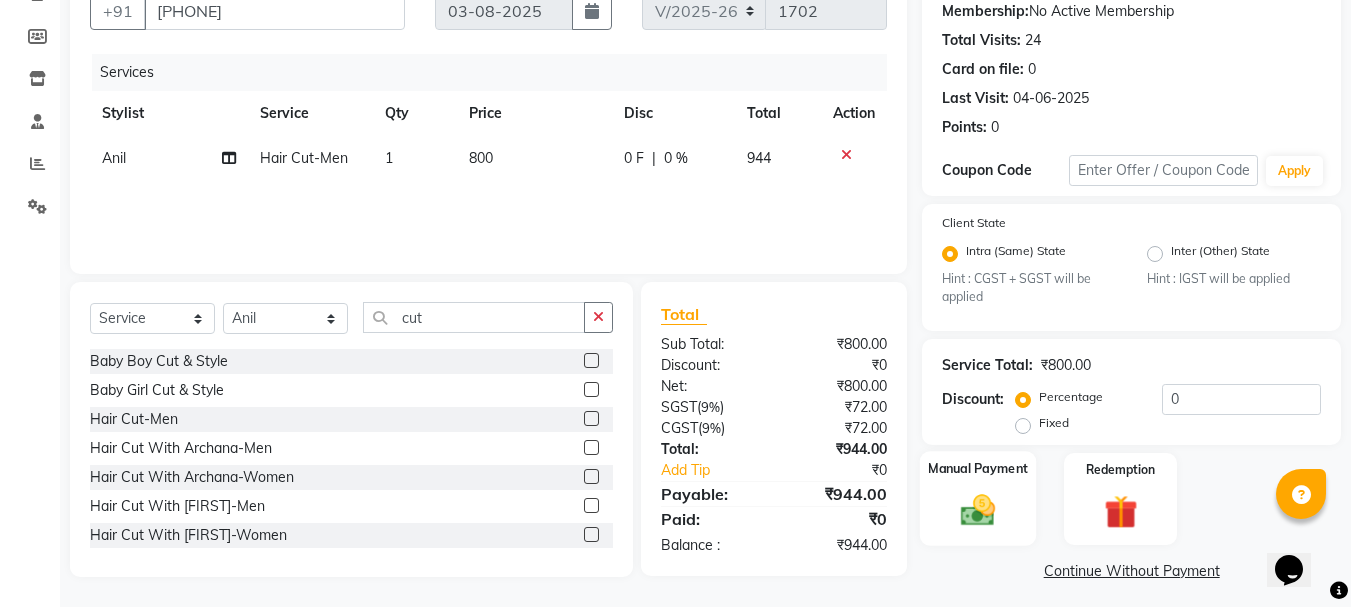click 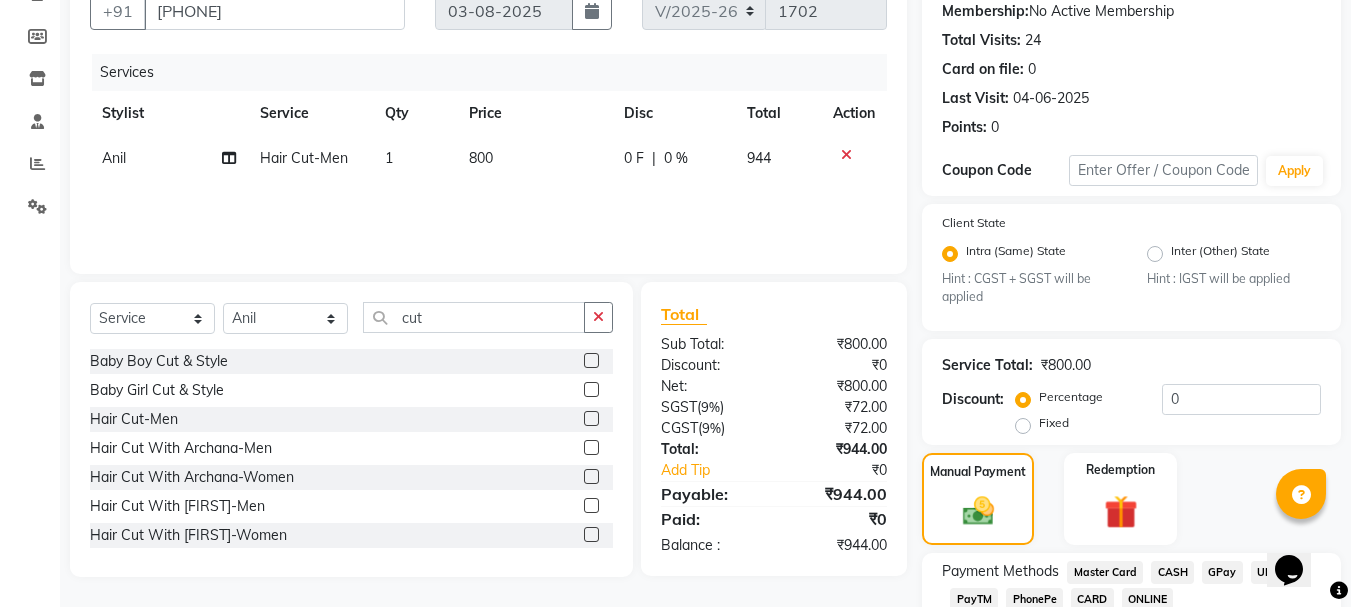 scroll, scrollTop: 331, scrollLeft: 0, axis: vertical 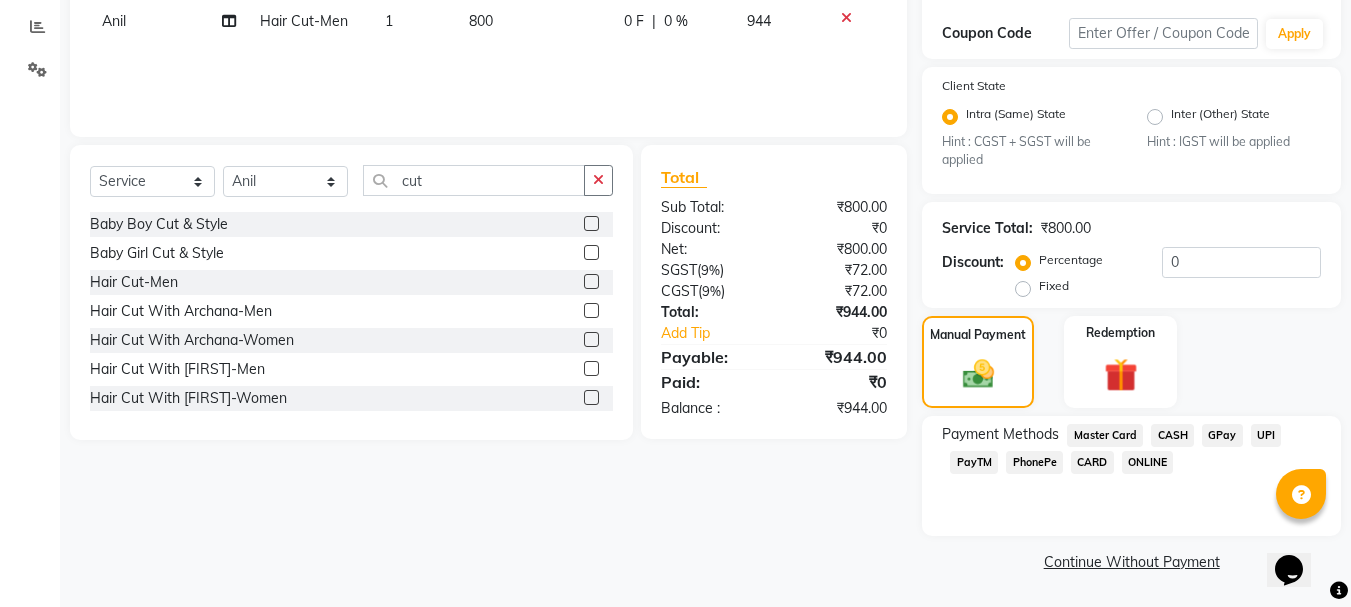 drag, startPoint x: 1218, startPoint y: 429, endPoint x: 1208, endPoint y: 472, distance: 44.14748 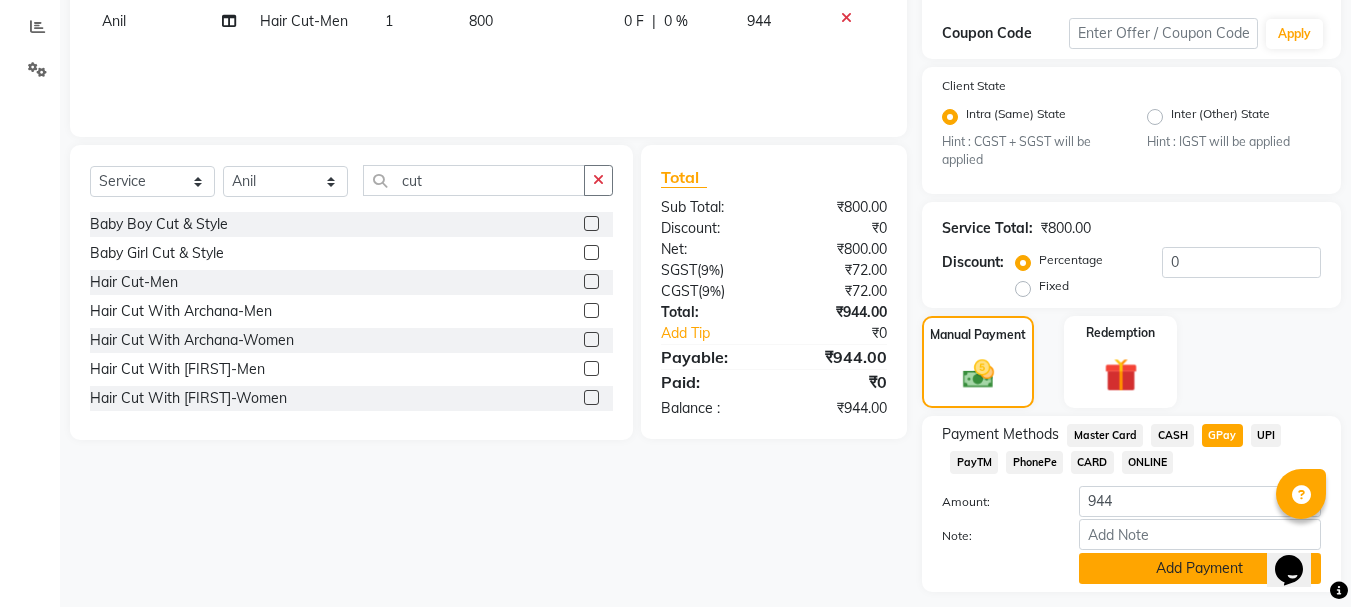 click on "Add Payment" 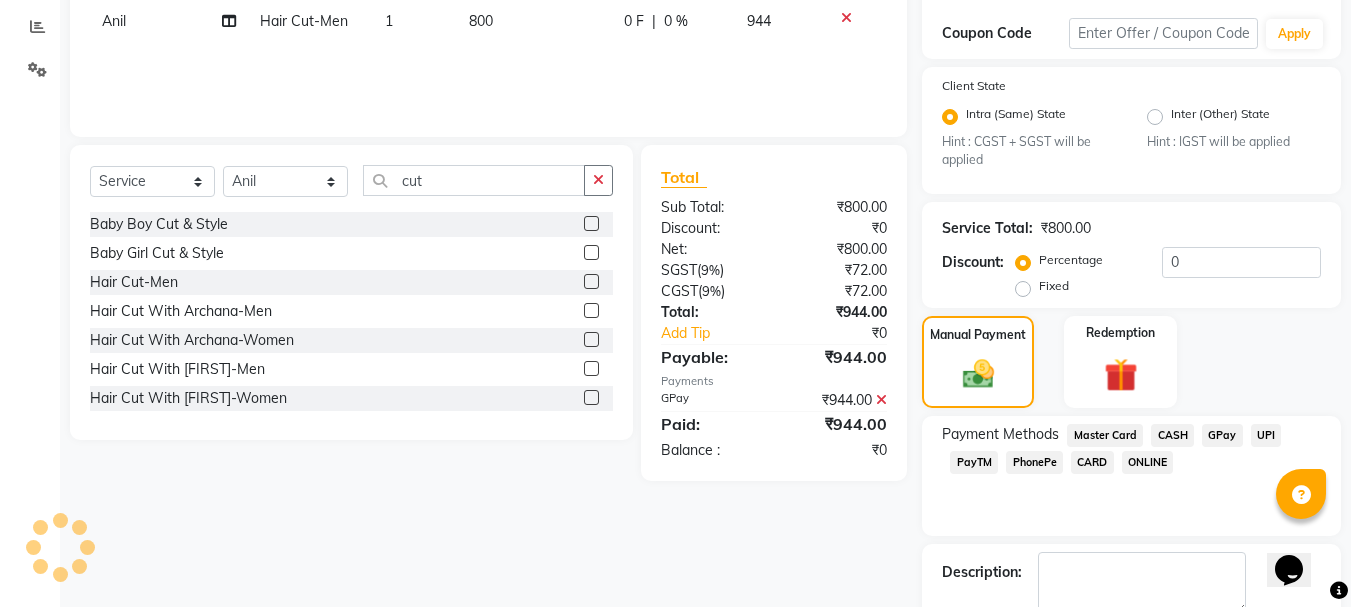 scroll, scrollTop: 444, scrollLeft: 0, axis: vertical 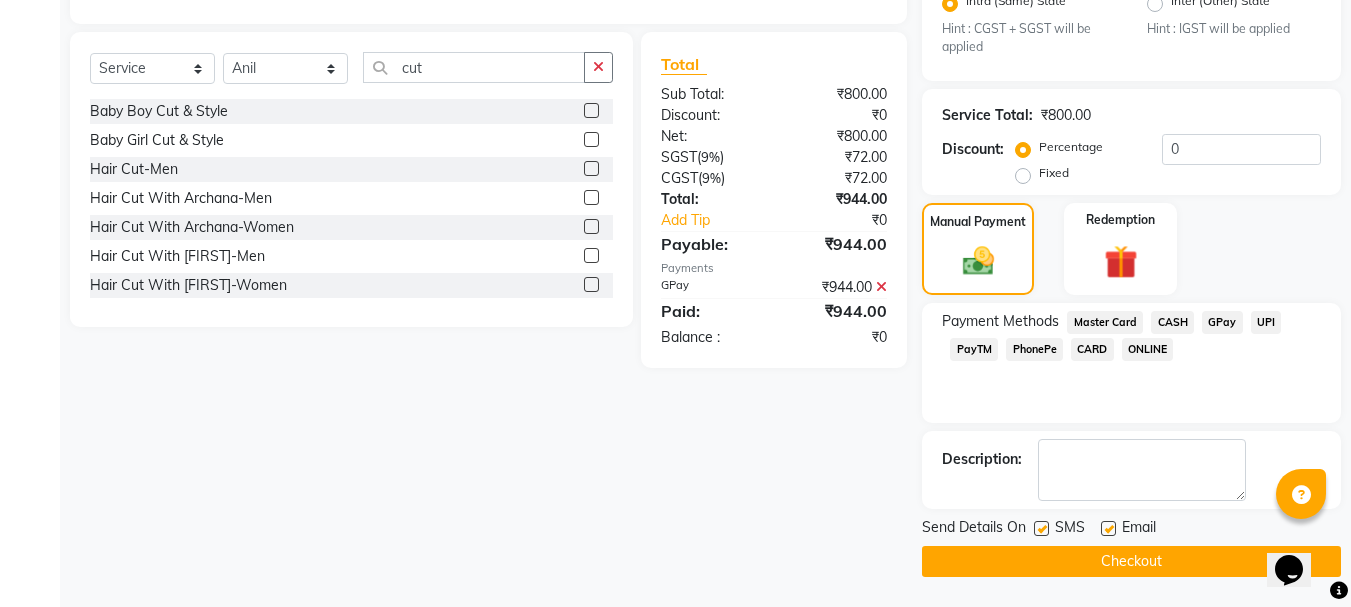 click on "Checkout" 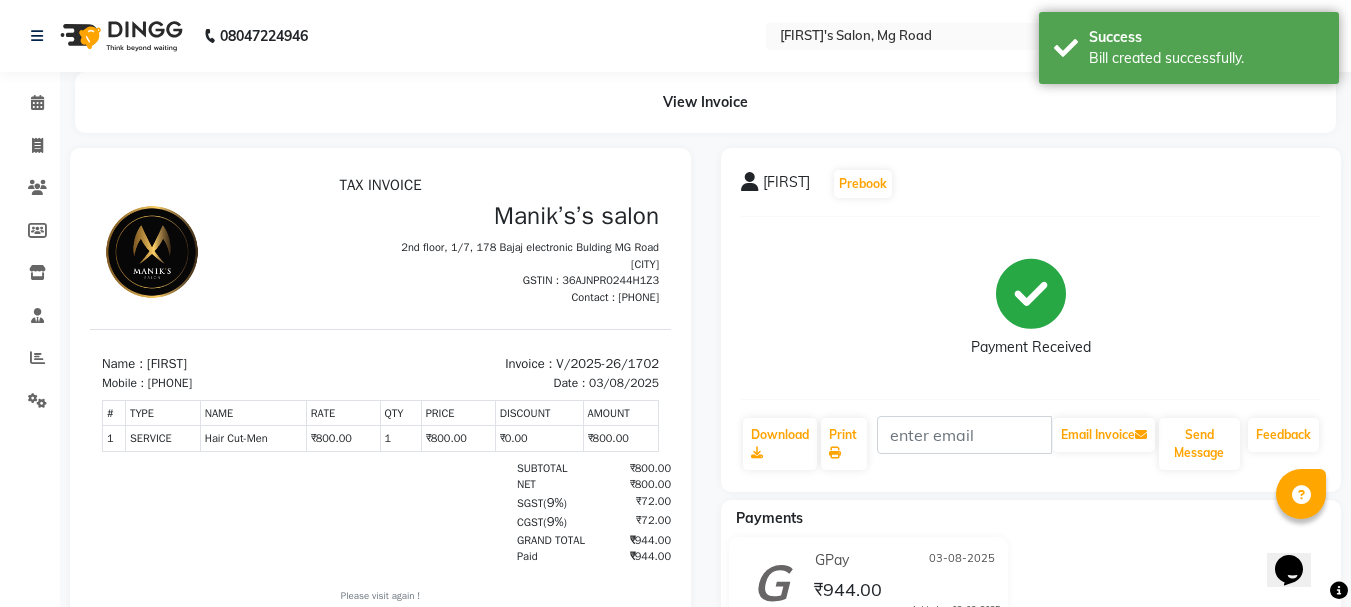 scroll, scrollTop: 0, scrollLeft: 0, axis: both 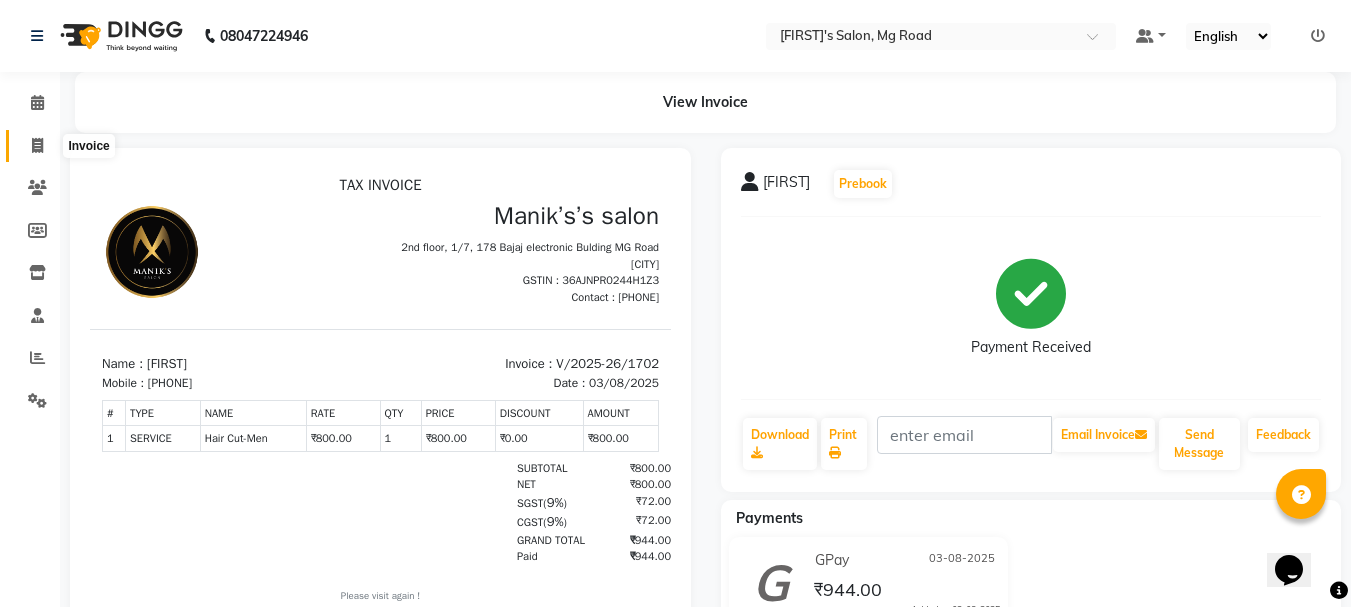 click 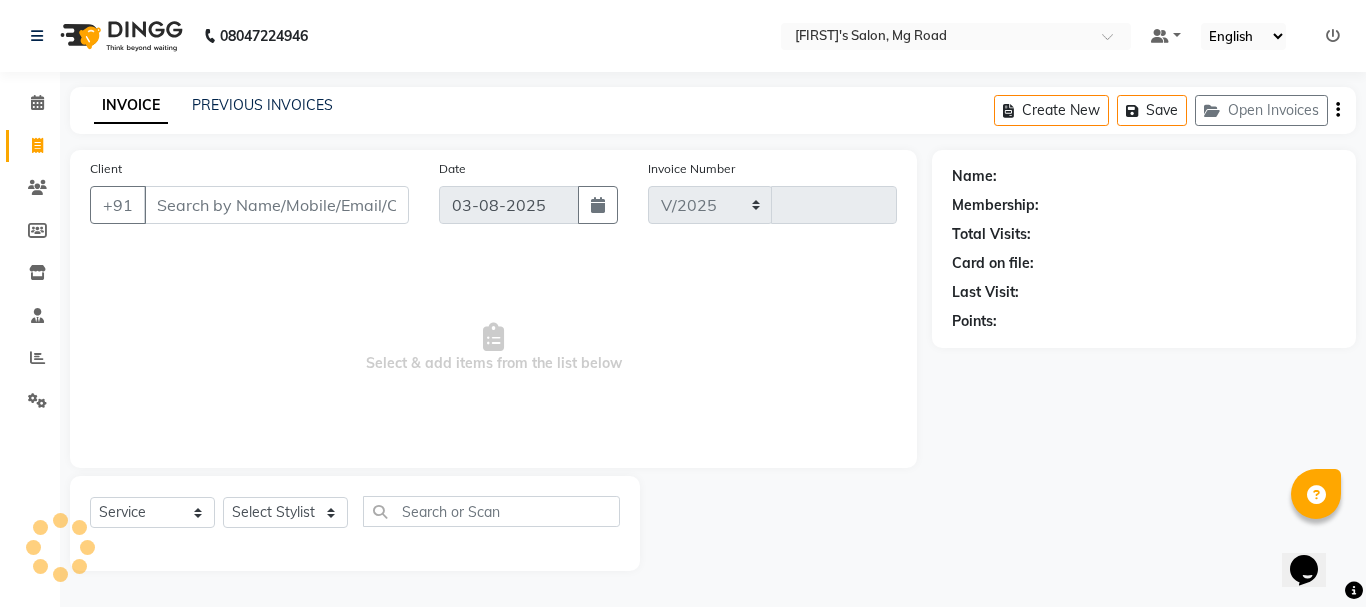 select on "3810" 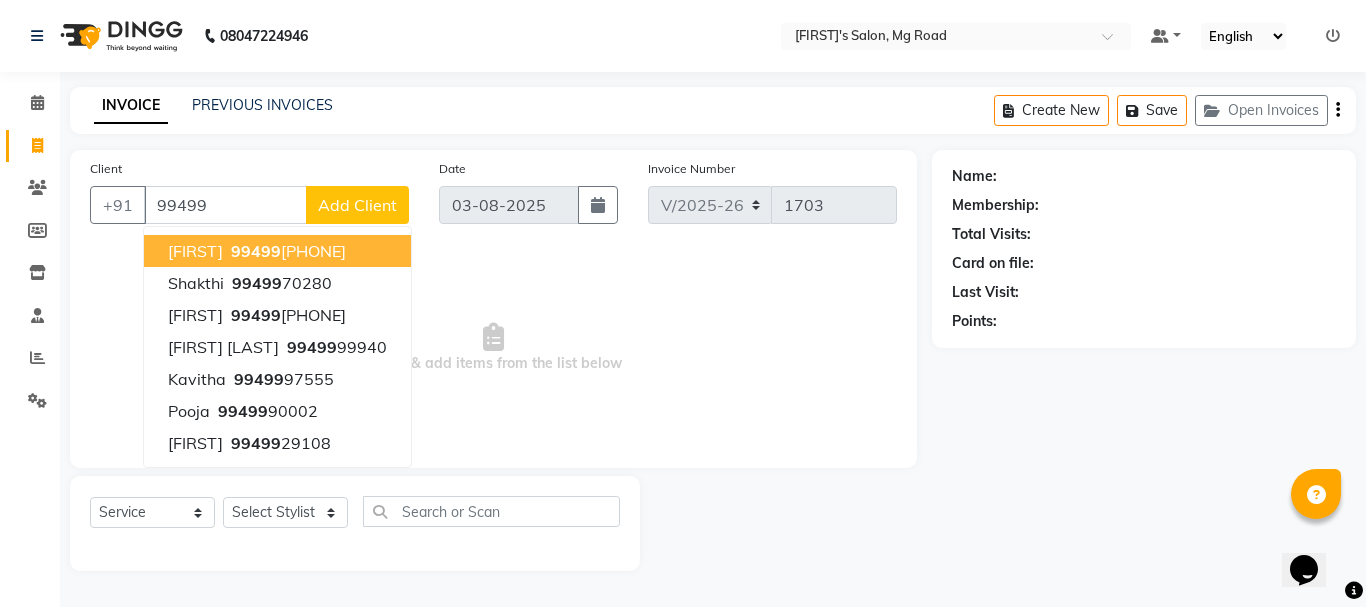 click on "[PHONE]" at bounding box center [286, 251] 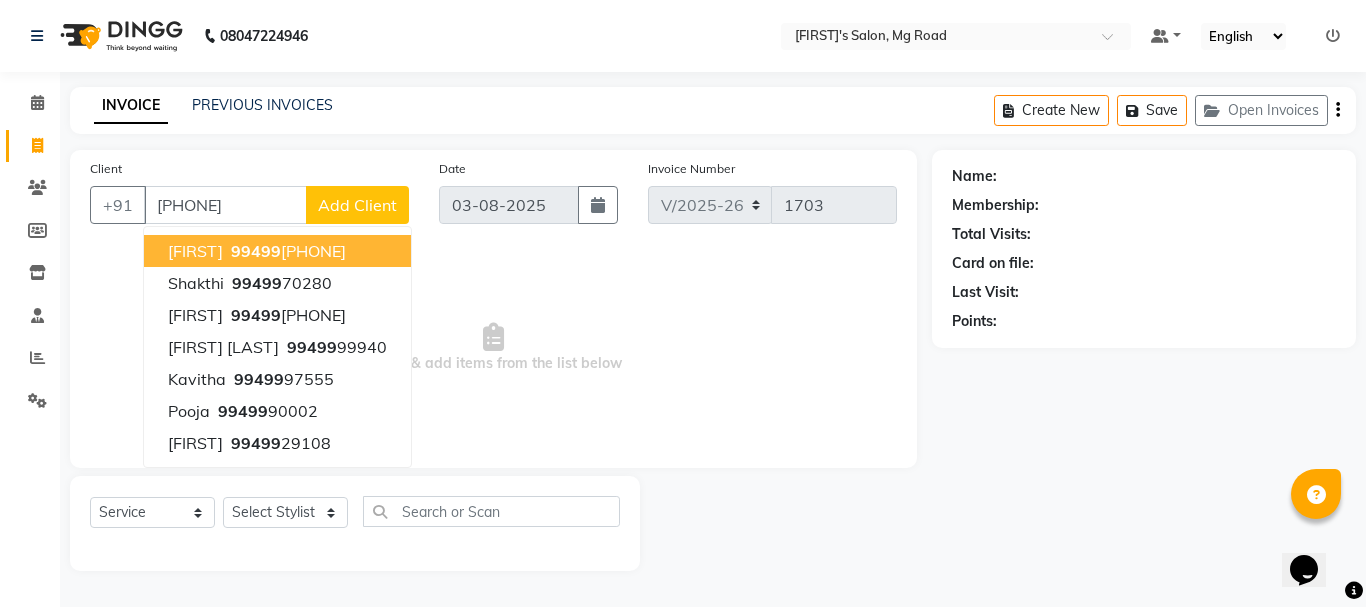 type on "[PHONE]" 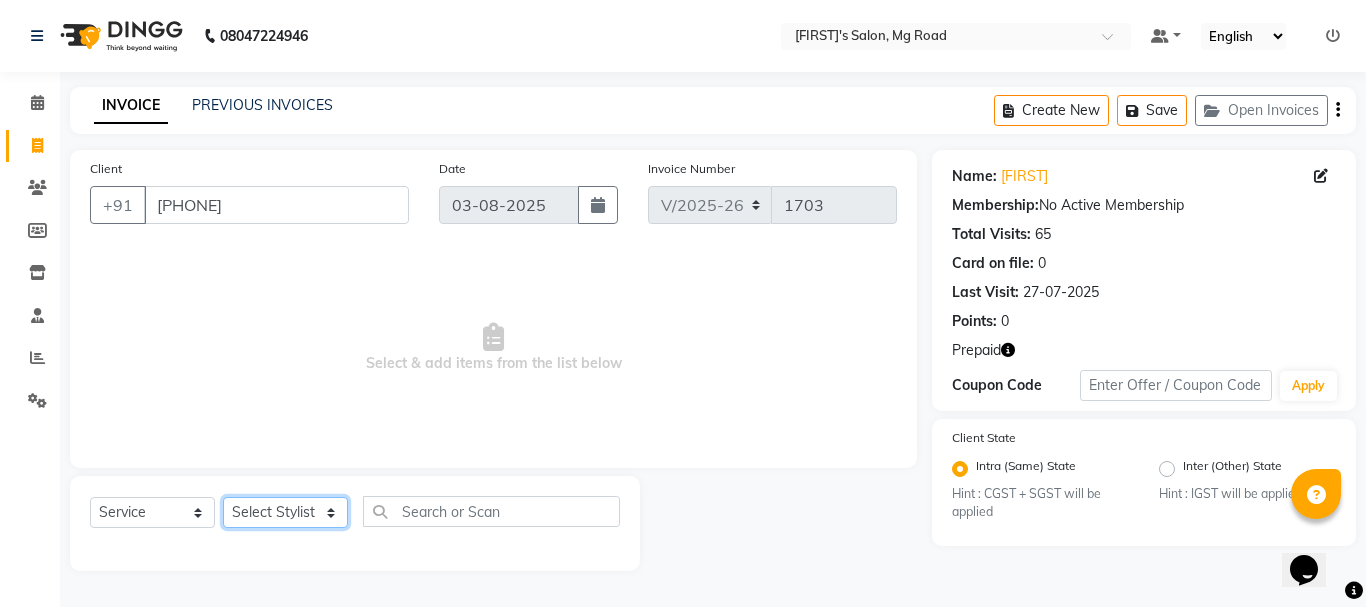 click on "Select Stylist [FIRST] [LAST] [FIRST] [LAST] [FIRST] [LAST] [FIRST] [LAST] [FIRST] [LAST] [FIRST] [LAST] [FIRST] [LAST] [FIRST] [LAST] [FIRST] [LAST] [FIRST] [LAST] [FIRST] [LAST]" 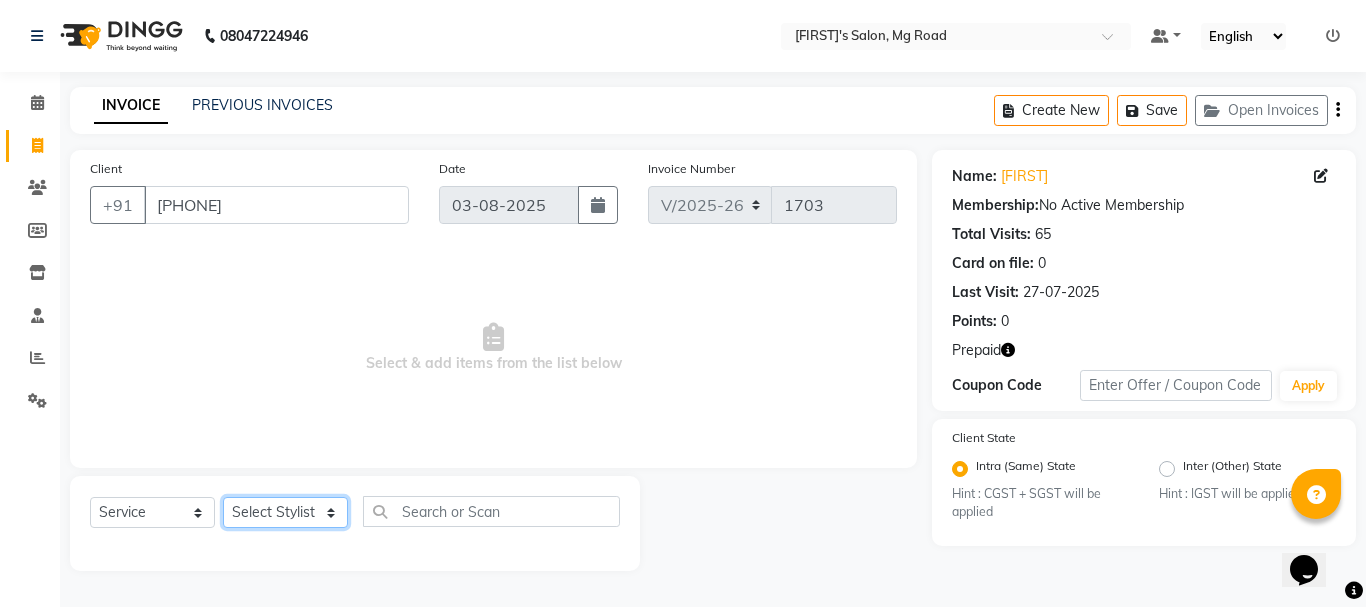 select on "18487" 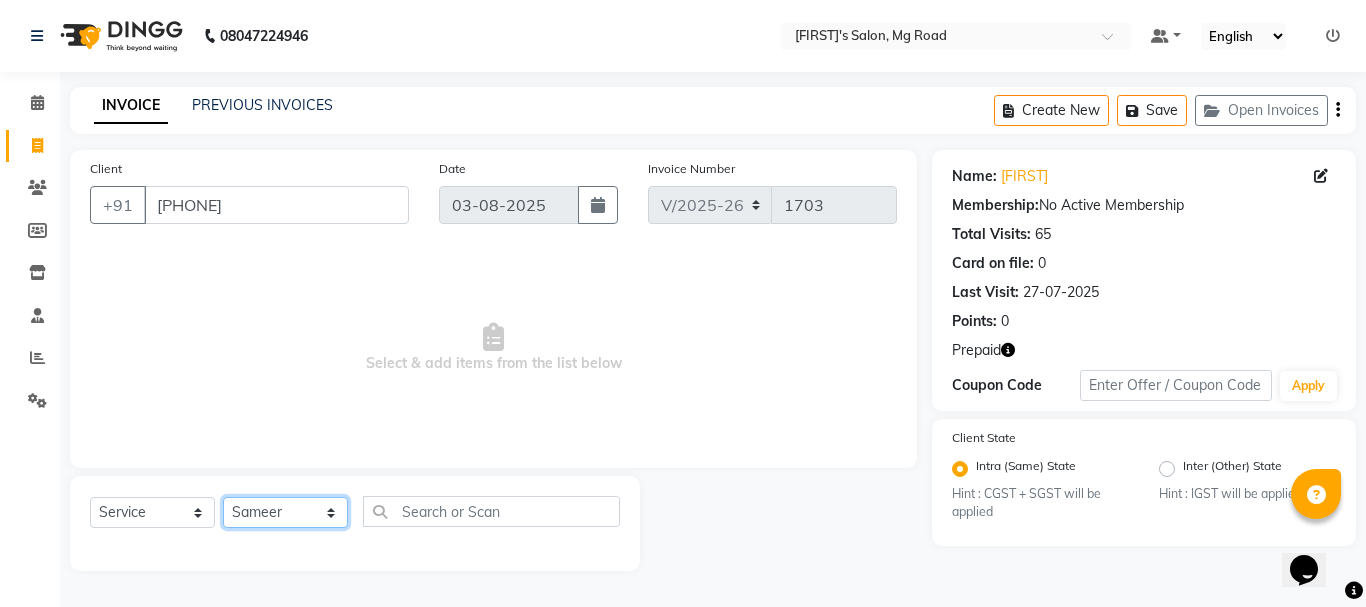 click on "Select Stylist [FIRST] [LAST] [FIRST] [LAST] [FIRST] [LAST] [FIRST] [LAST] [FIRST] [LAST] [FIRST] [LAST] [FIRST] [LAST] [FIRST] [LAST] [FIRST] [LAST] [FIRST] [LAST] [FIRST] [LAST]" 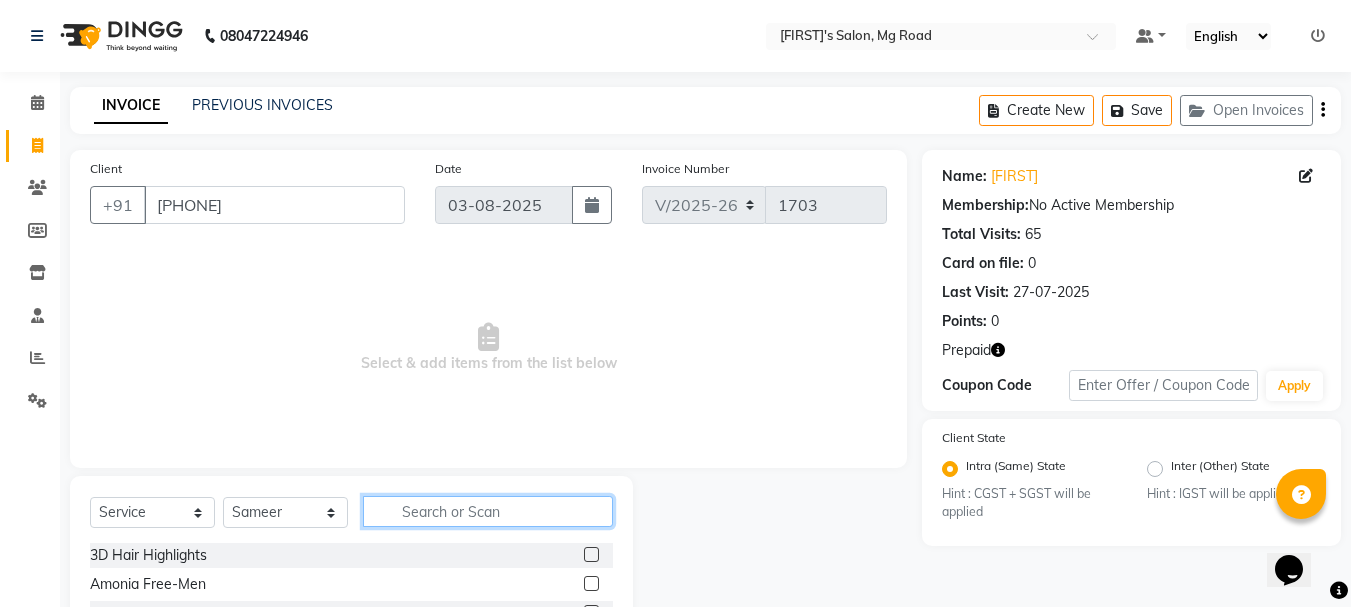 click 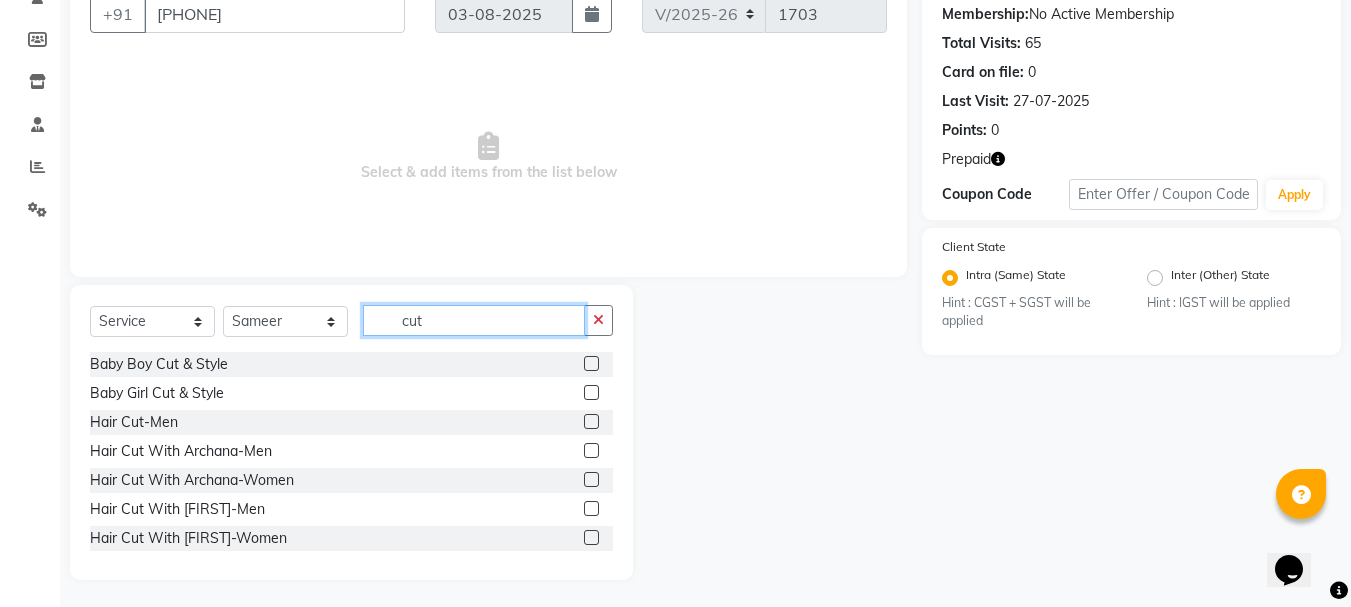 scroll, scrollTop: 194, scrollLeft: 0, axis: vertical 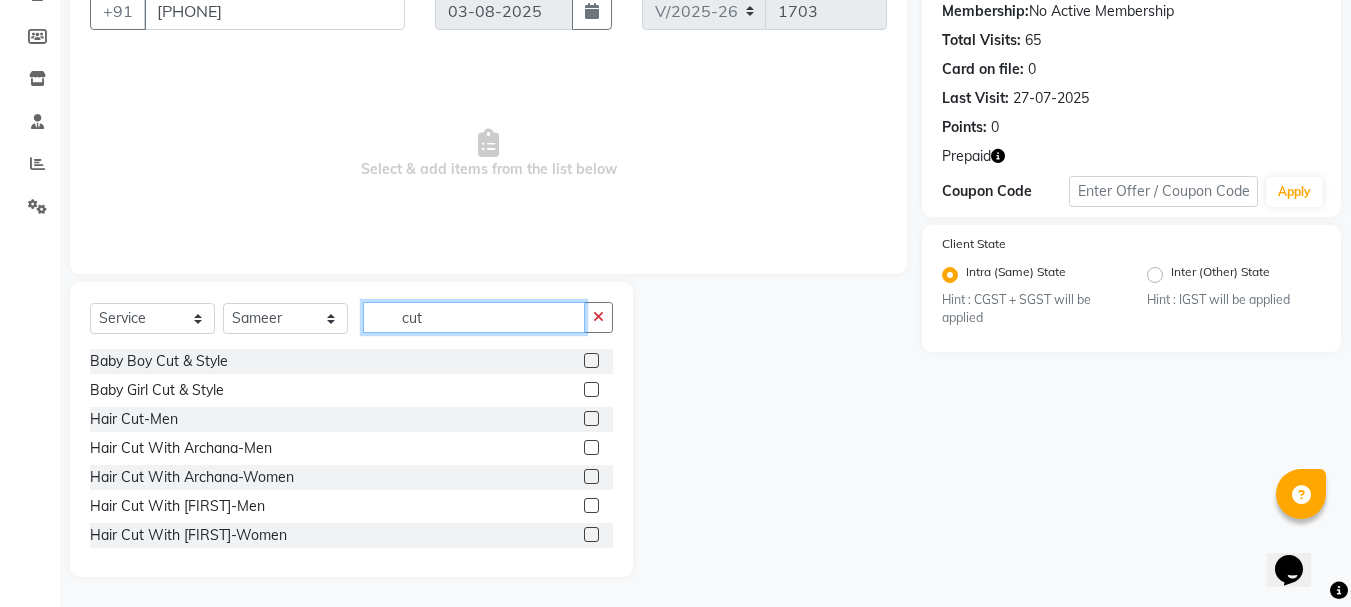 type on "cut" 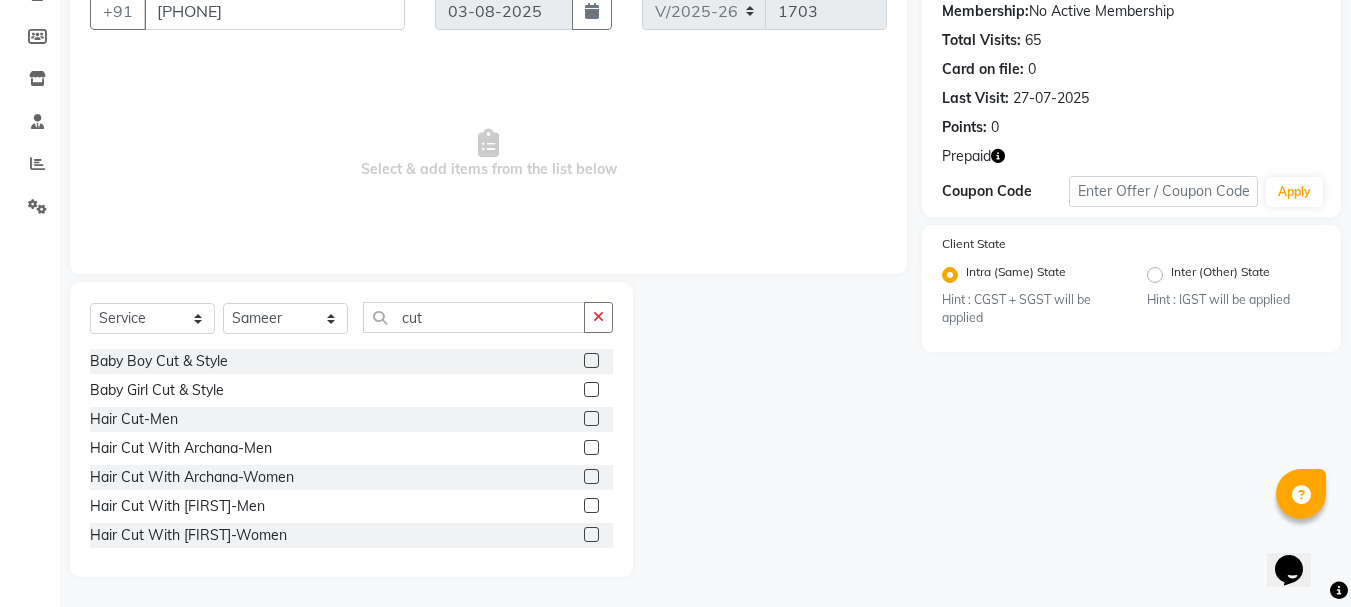 click 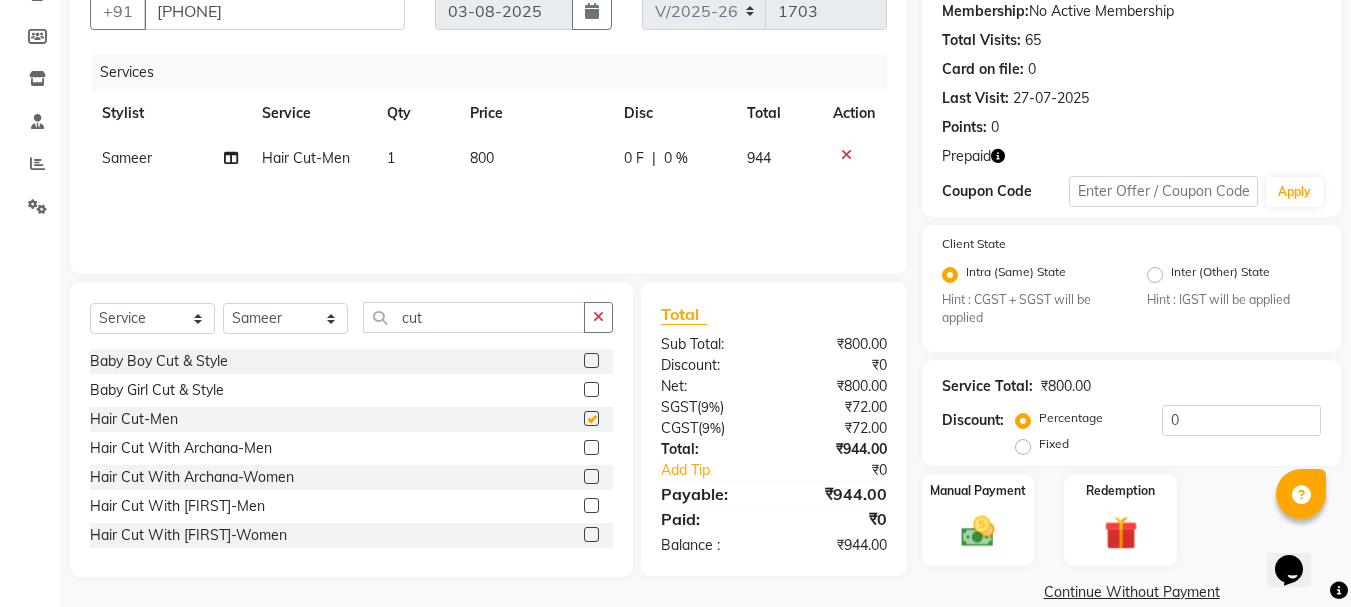 checkbox on "false" 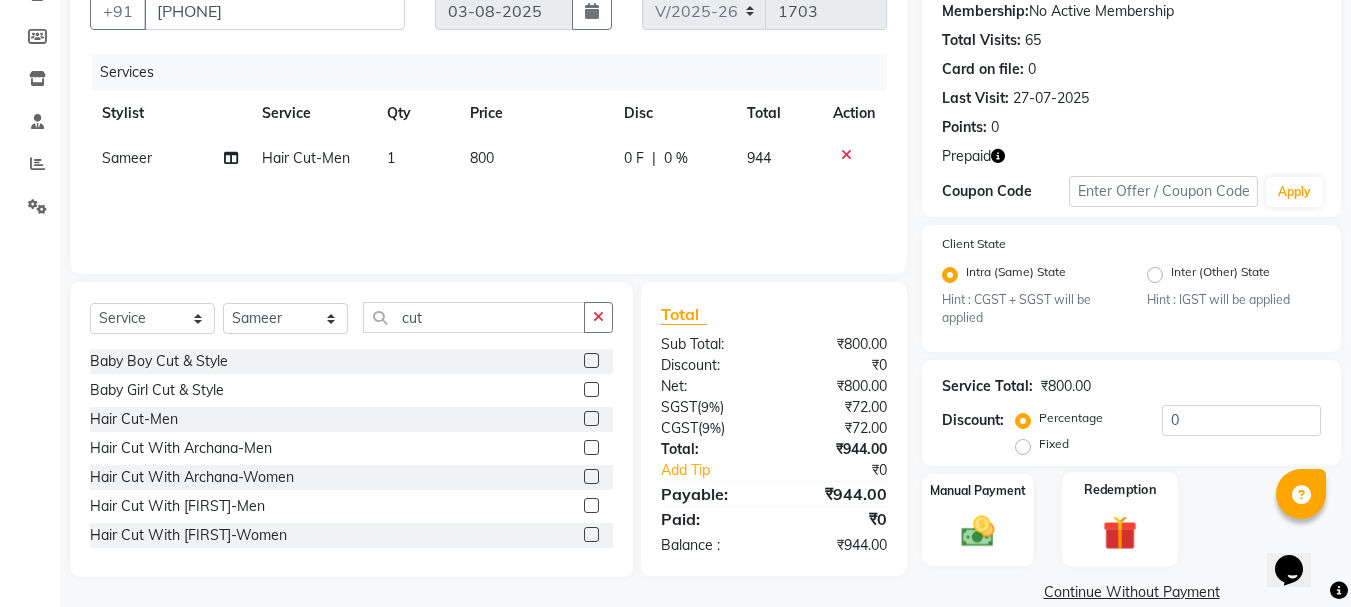 click 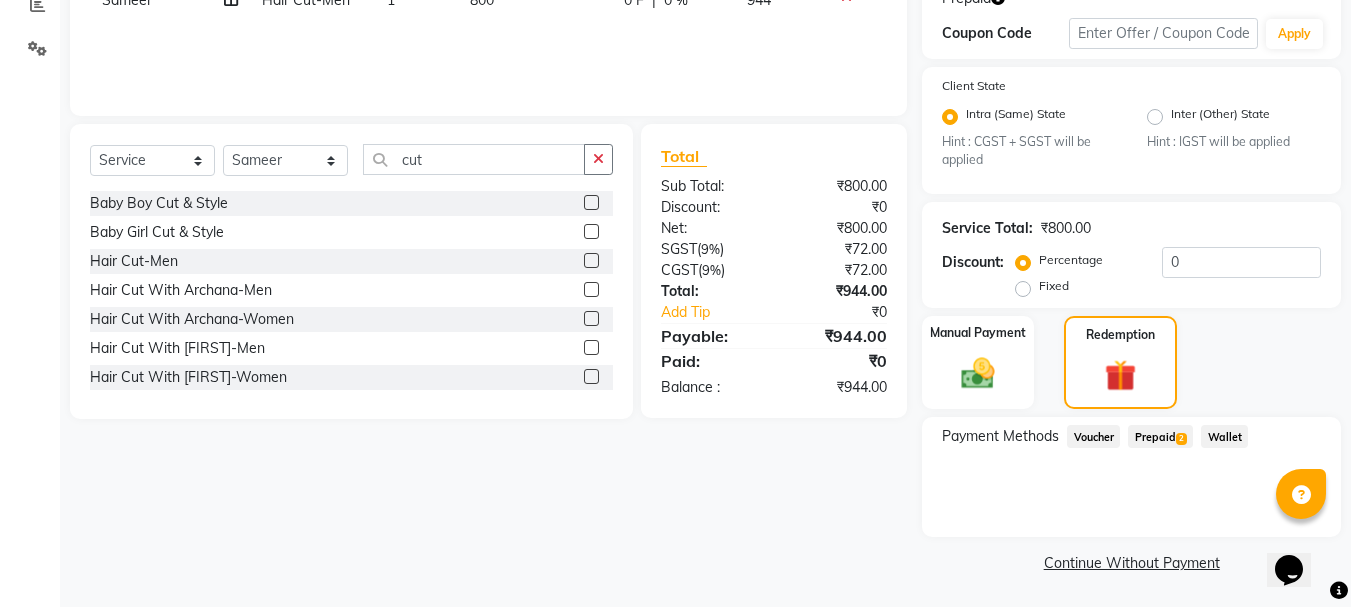 scroll, scrollTop: 353, scrollLeft: 0, axis: vertical 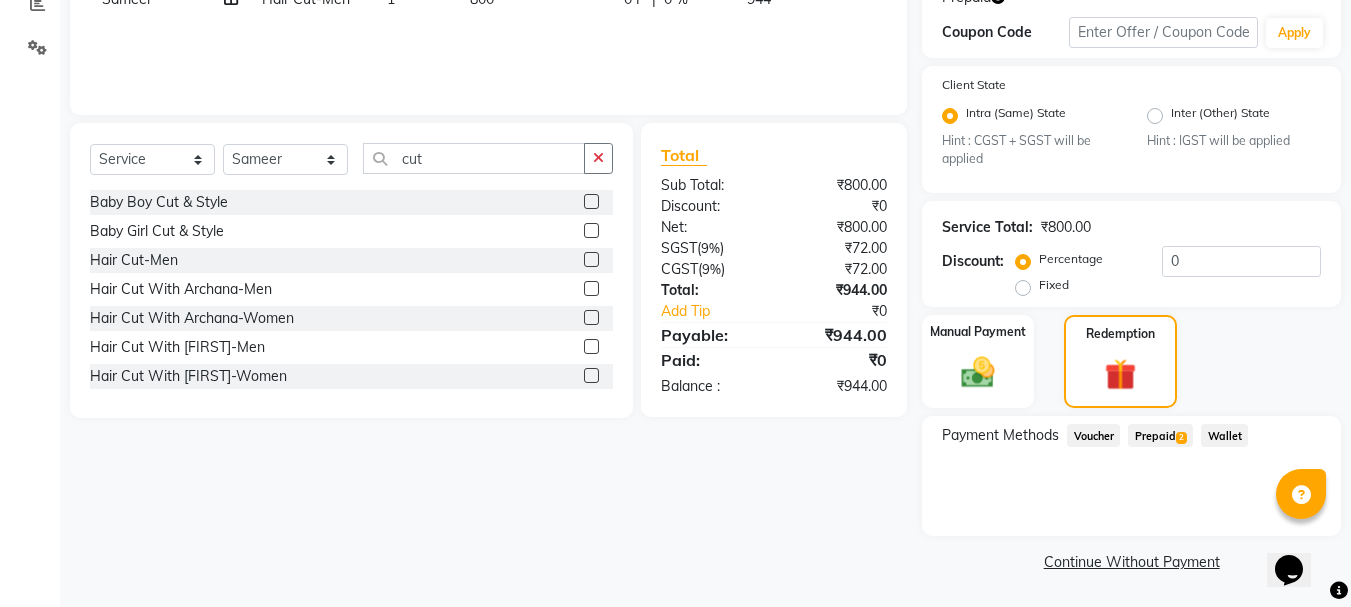 click on "Prepaid  2" 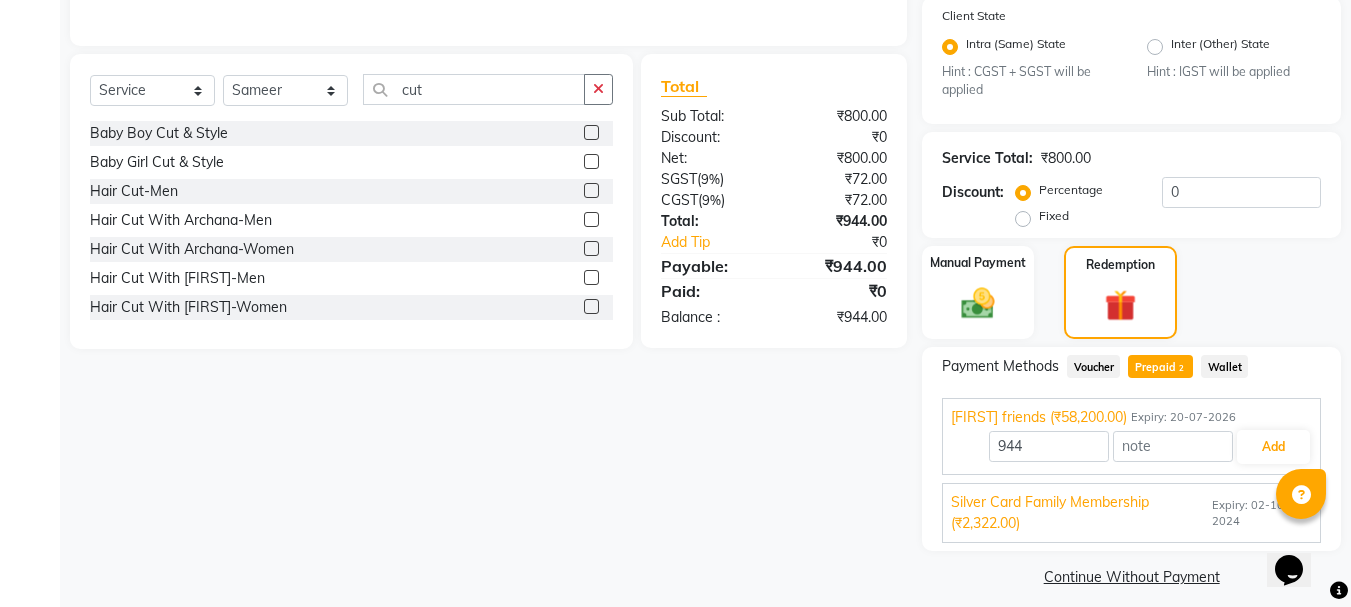 scroll, scrollTop: 437, scrollLeft: 0, axis: vertical 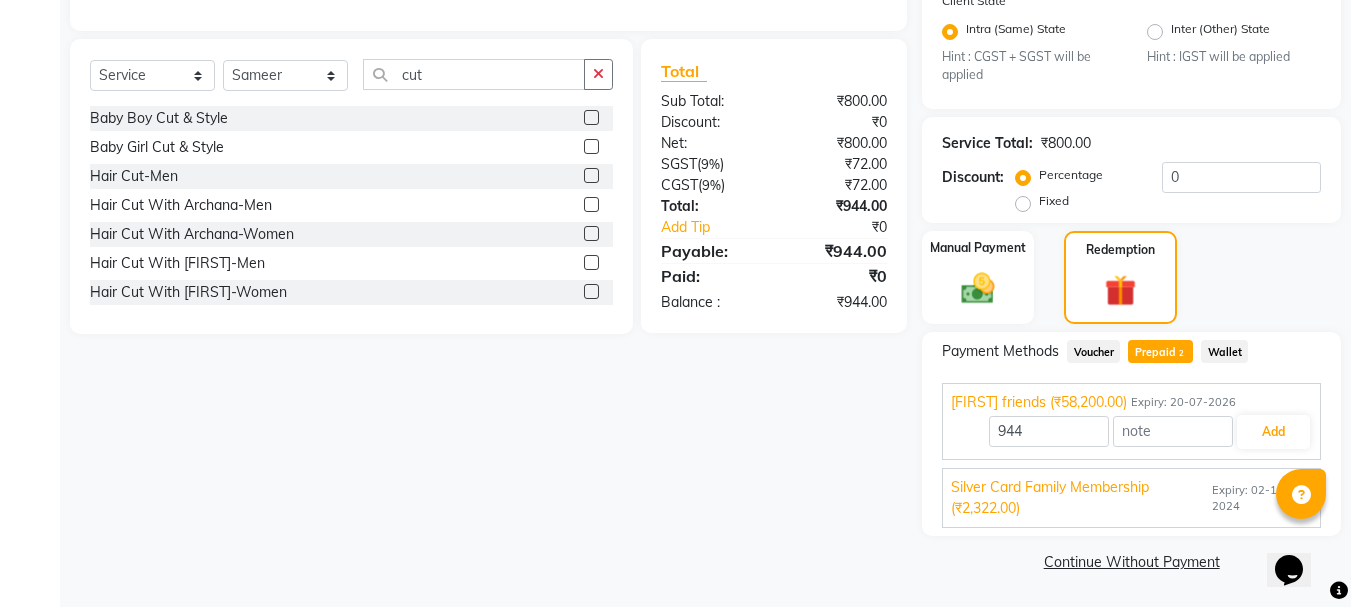 click on "Silver Card Family Membership (₹2,322.00)" at bounding box center [1079, 498] 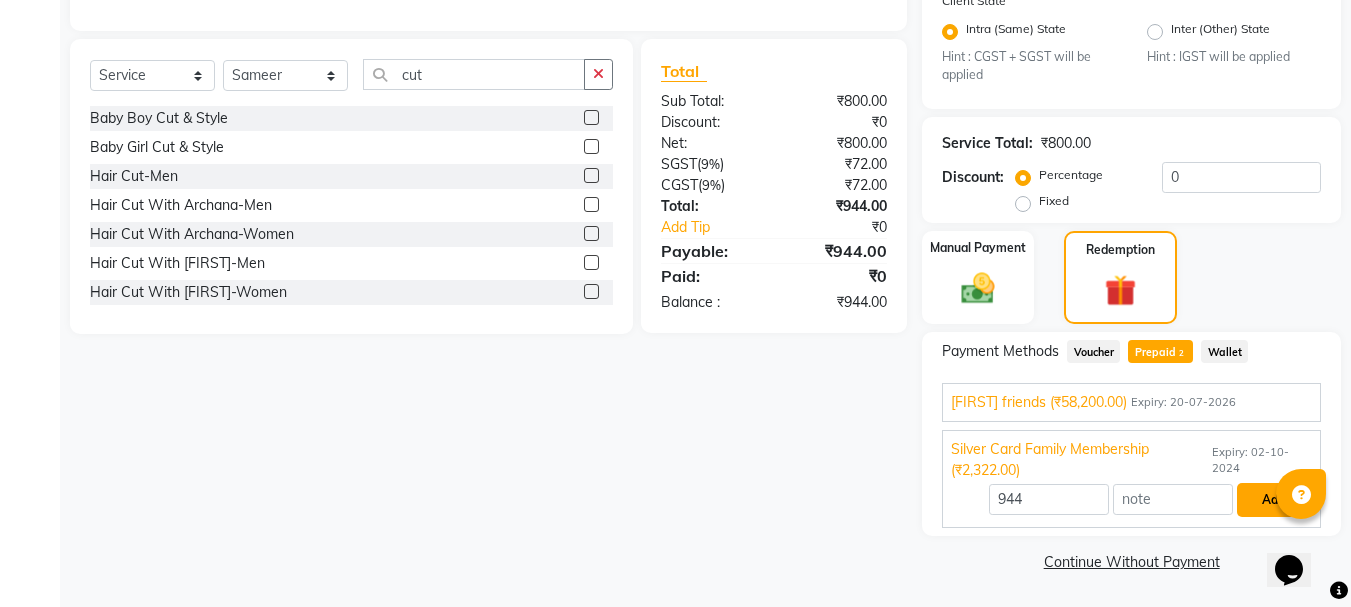click on "Add" at bounding box center (1273, 500) 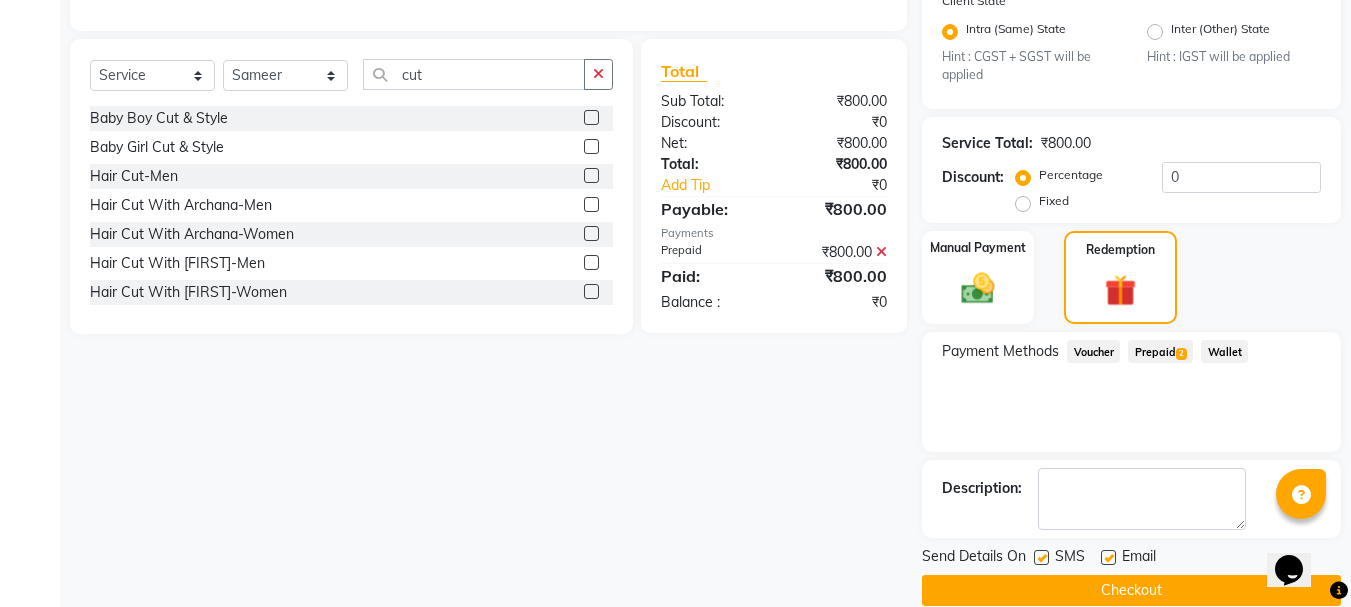 scroll, scrollTop: 466, scrollLeft: 0, axis: vertical 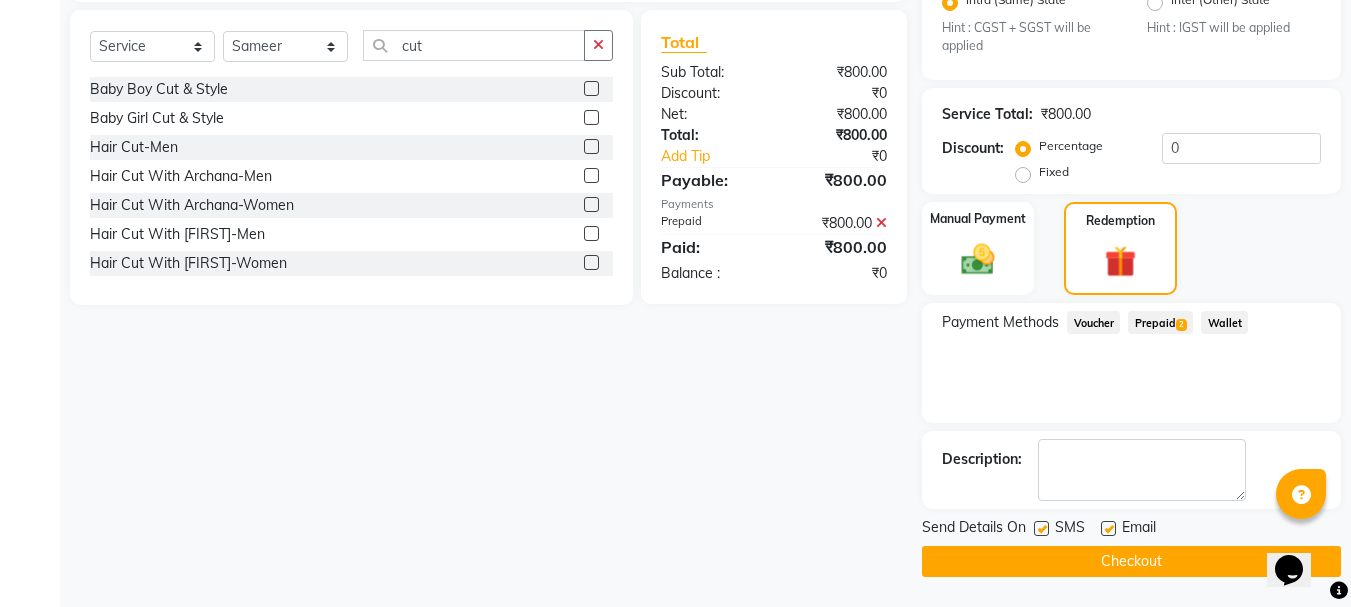 click on "Checkout" 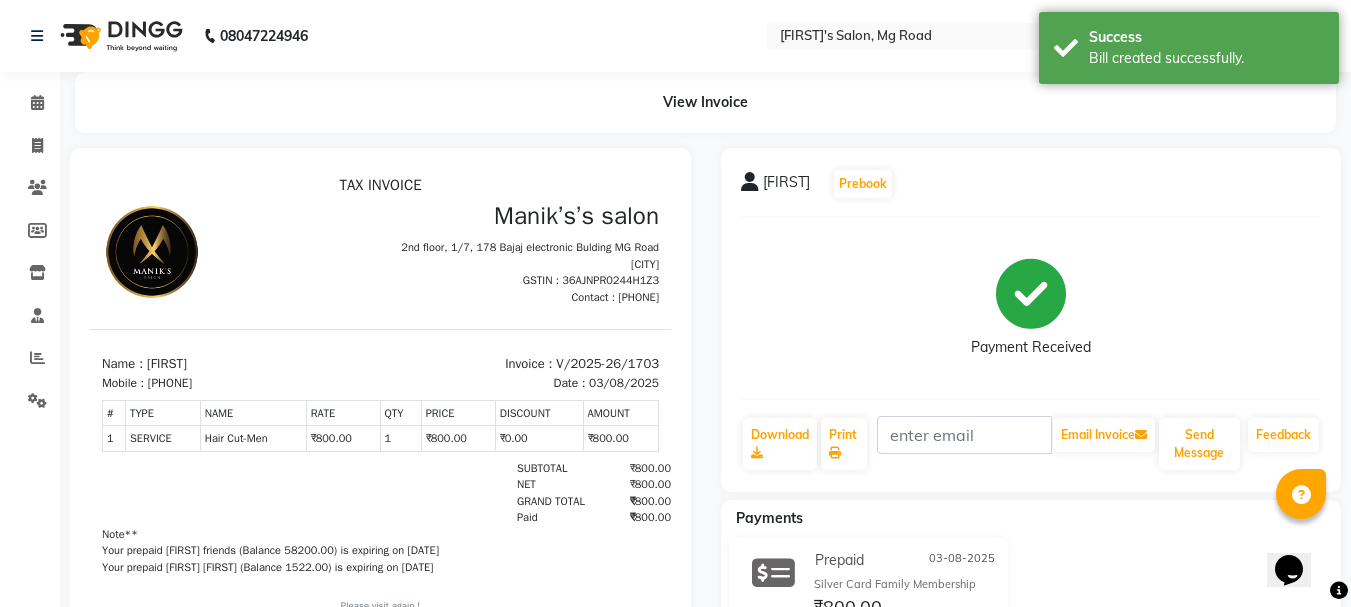scroll, scrollTop: 0, scrollLeft: 0, axis: both 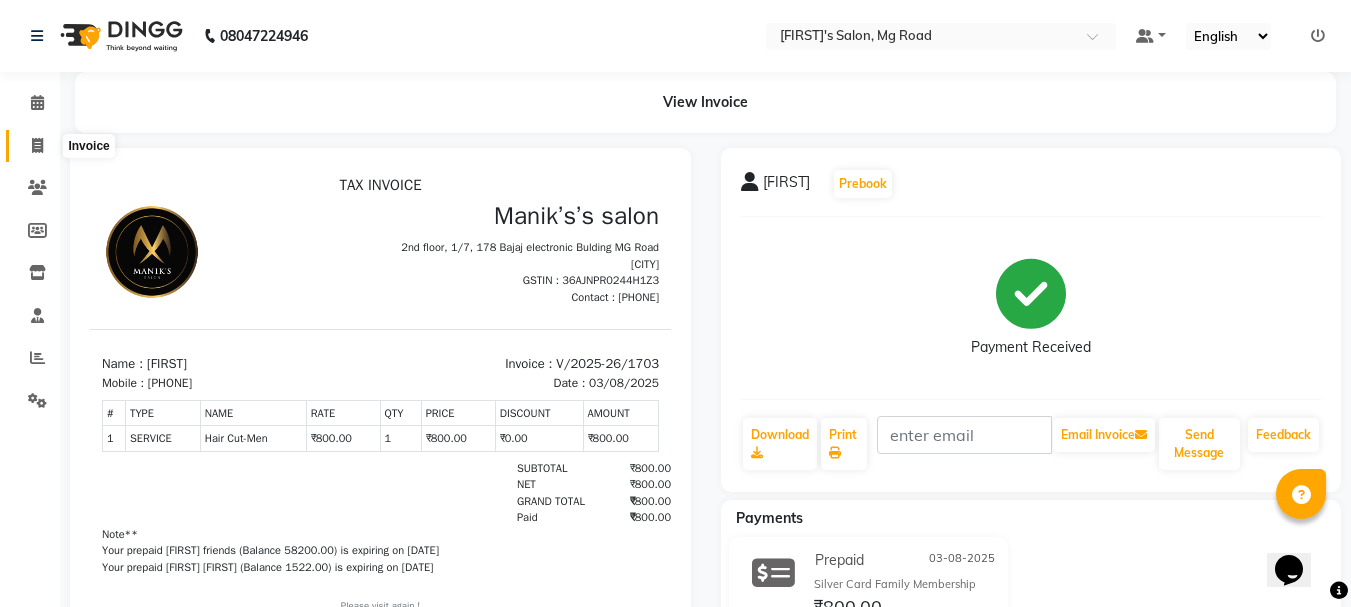 click 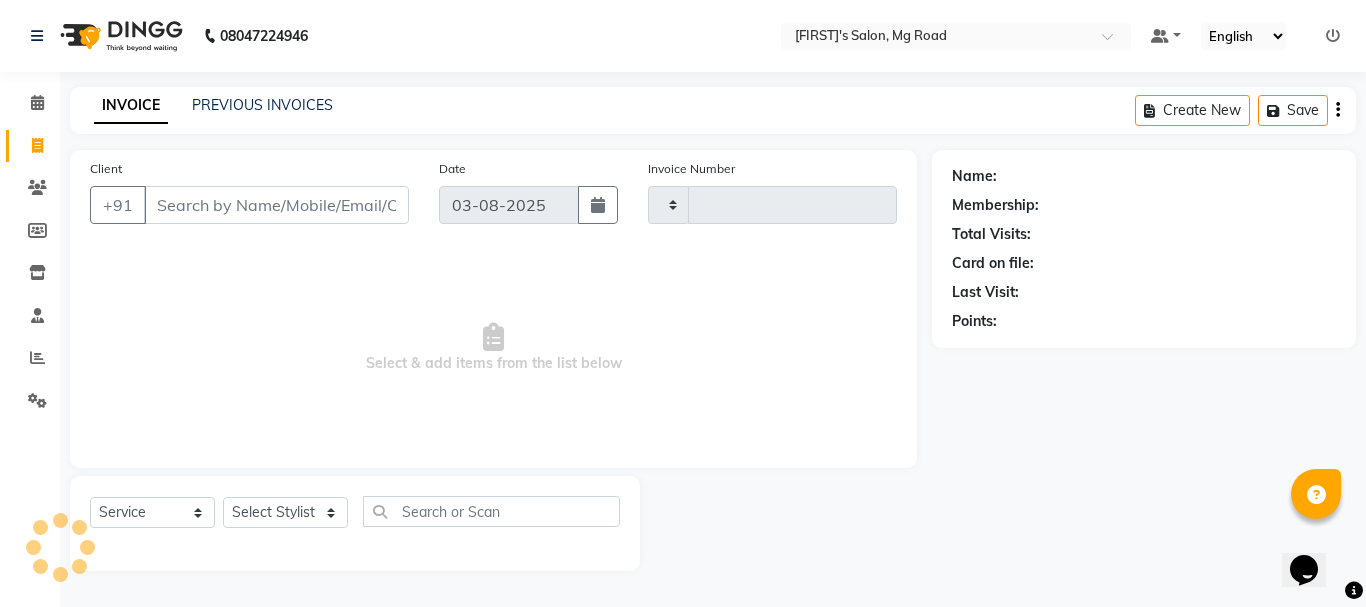 type on "1704" 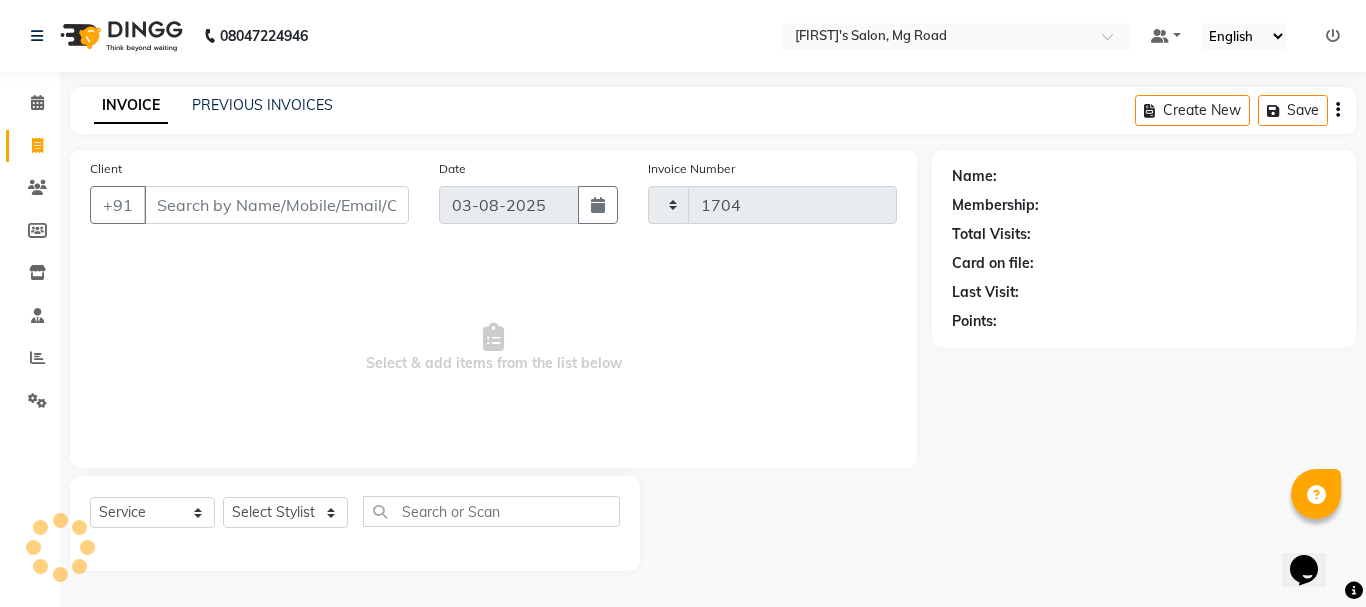 select on "3810" 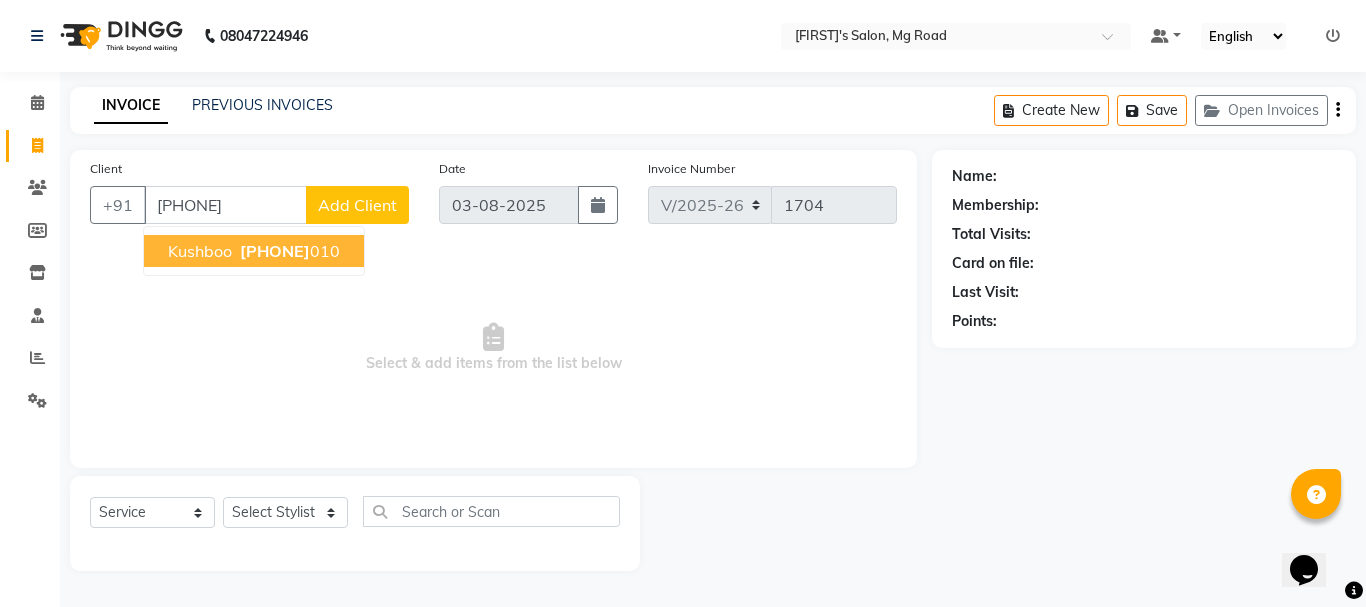 click on "[PHONE]" at bounding box center (225, 205) 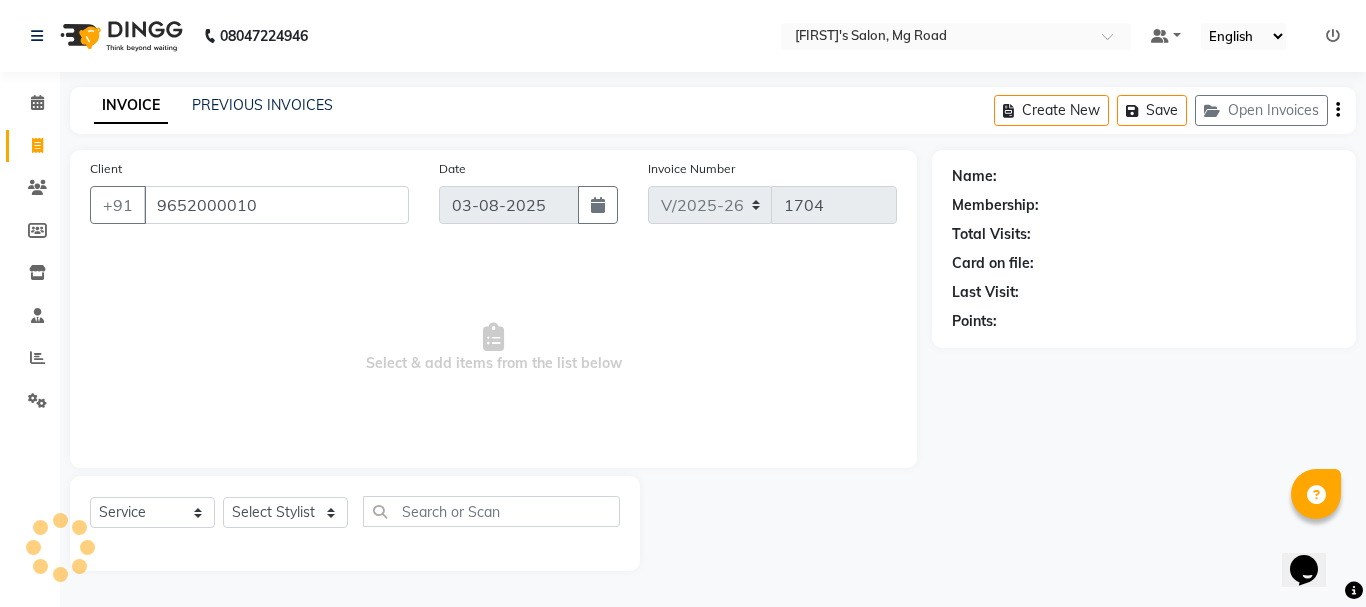 type on "9652000010" 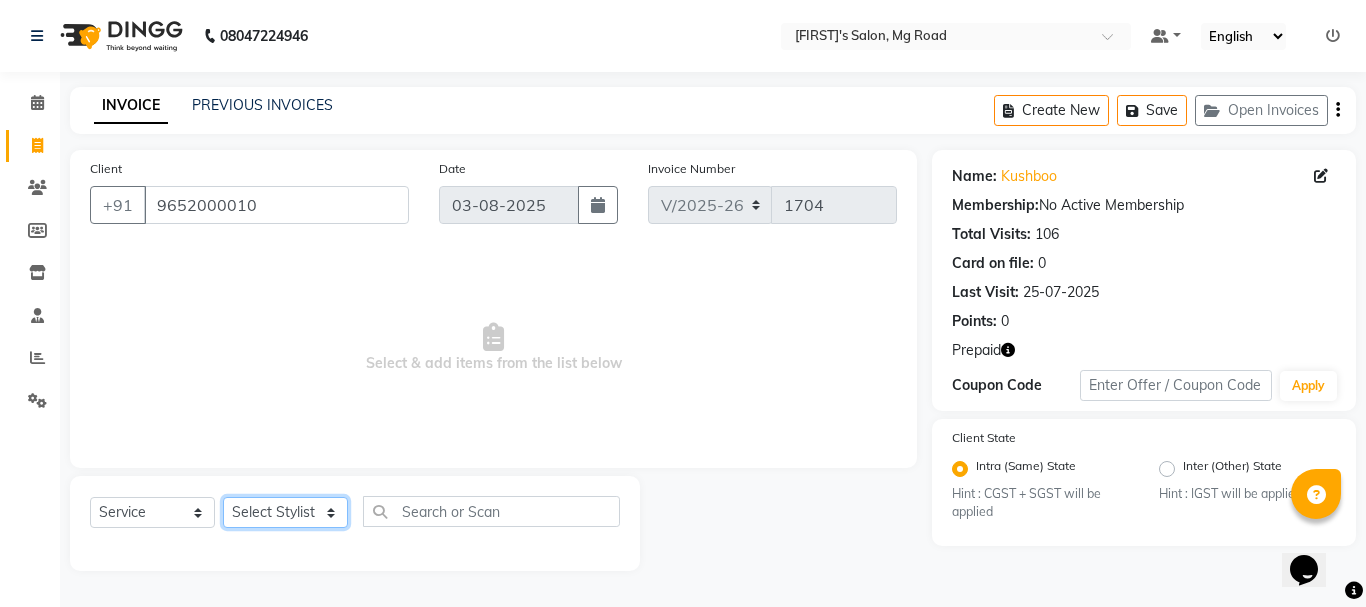 click on "Select Stylist [FIRST] [LAST] [FIRST] [LAST] [FIRST] [LAST] [FIRST] [LAST] [FIRST] [LAST] [FIRST] [LAST] [FIRST] [LAST] [FIRST] [LAST] [FIRST] [LAST] [FIRST] [LAST] [FIRST] [LAST]" 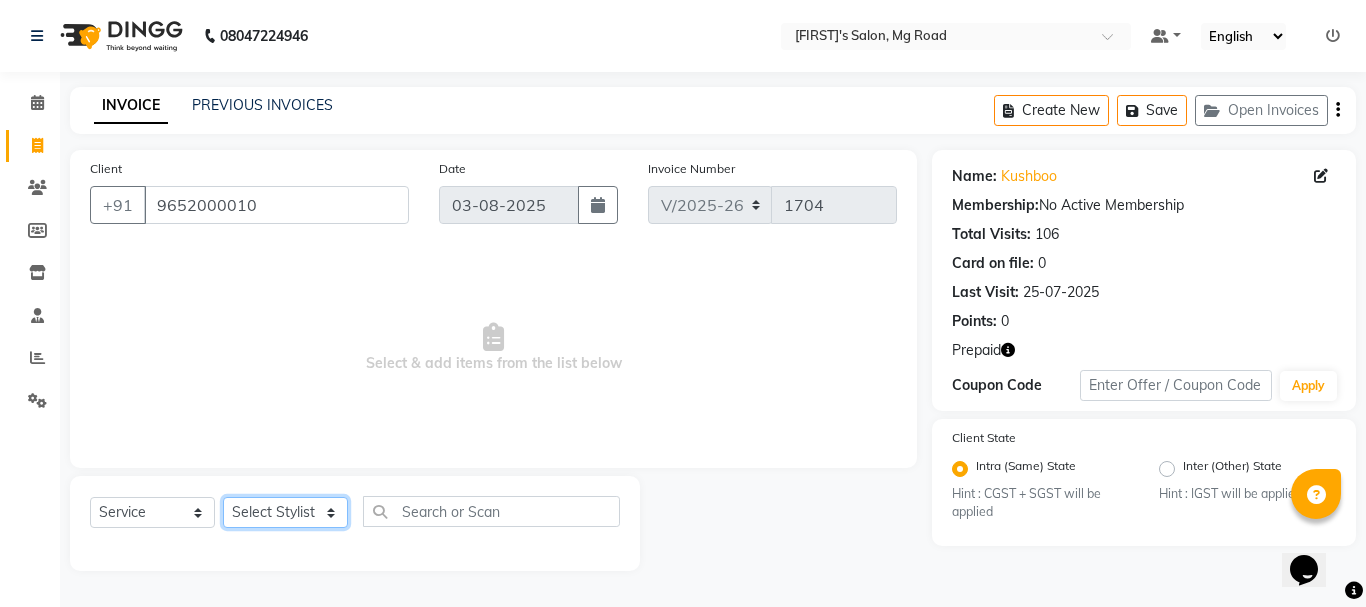 select on "85003" 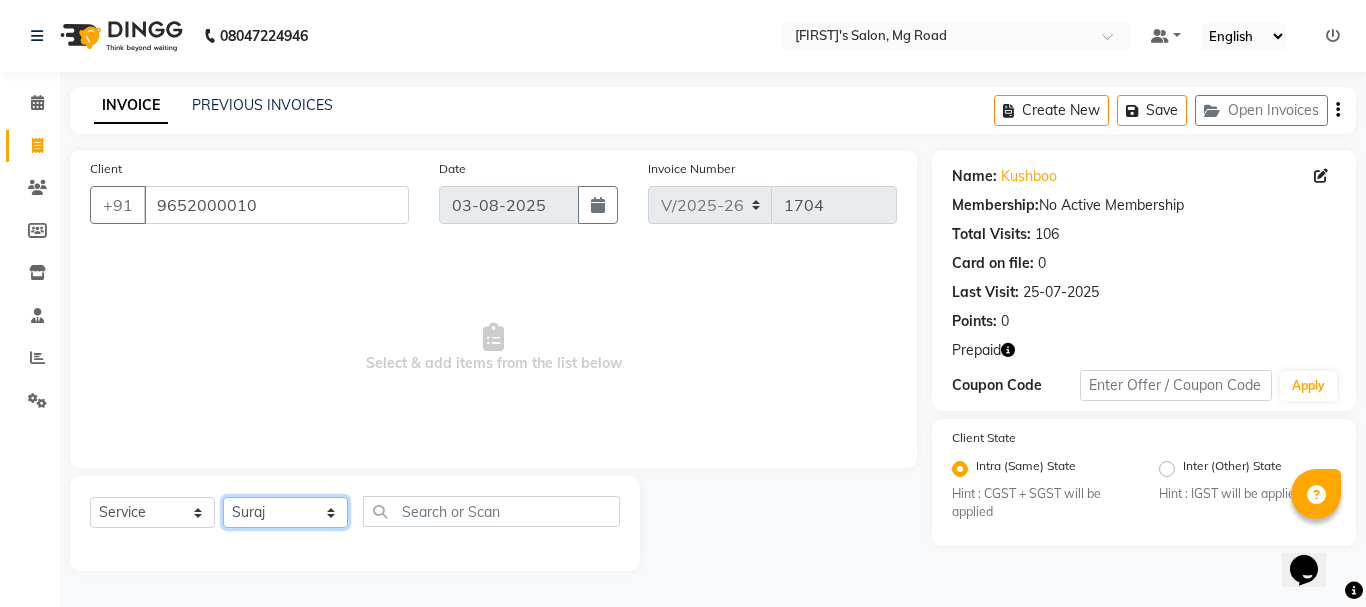 click on "Select Stylist [FIRST] [LAST] [FIRST] [LAST] [FIRST] [LAST] [FIRST] [LAST] [FIRST] [LAST] [FIRST] [LAST] [FIRST] [LAST] [FIRST] [LAST] [FIRST] [LAST] [FIRST] [LAST] [FIRST] [LAST]" 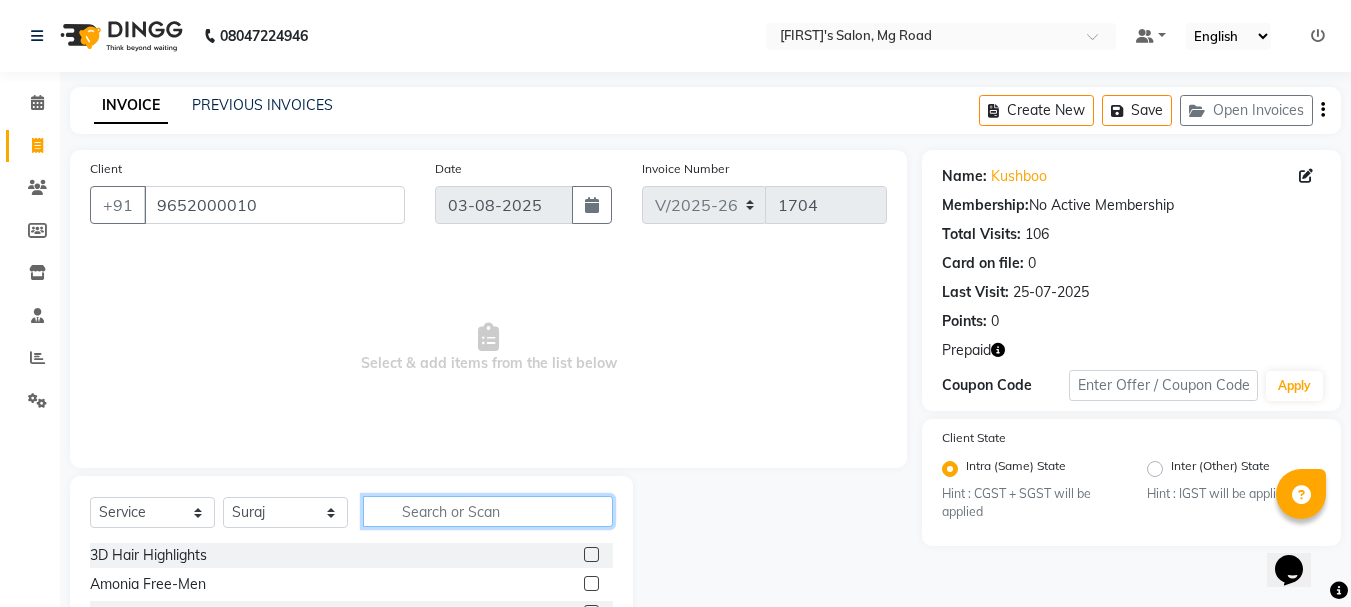 click 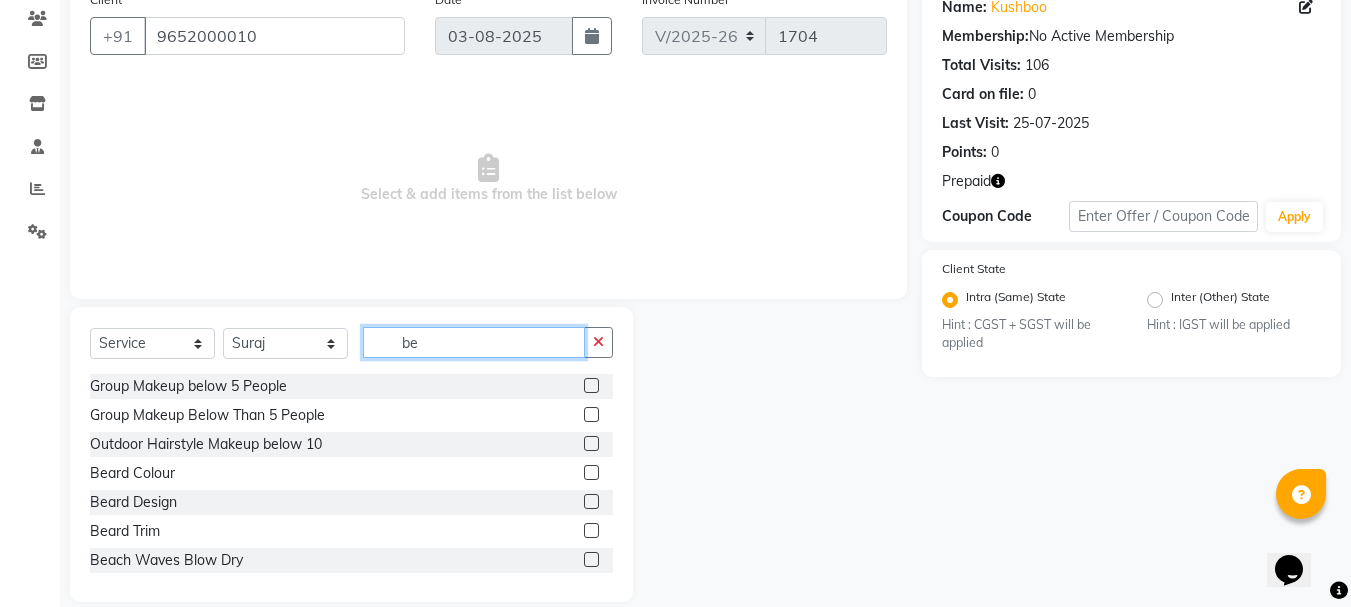scroll, scrollTop: 194, scrollLeft: 0, axis: vertical 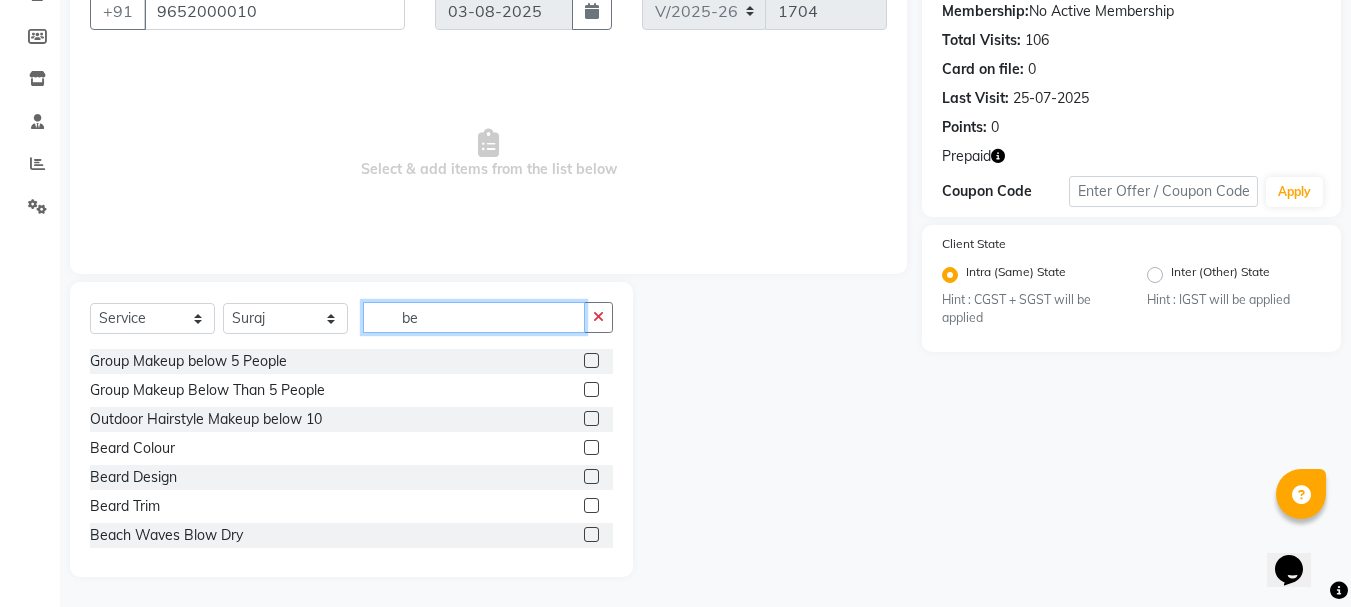 type on "be" 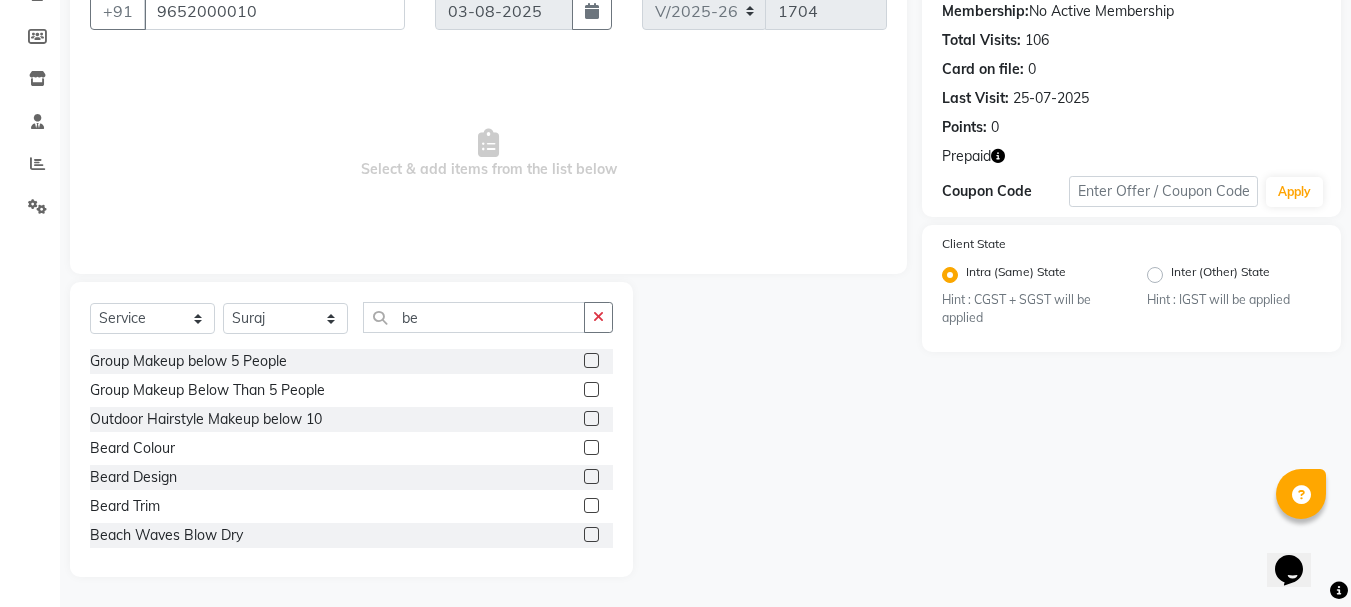 click 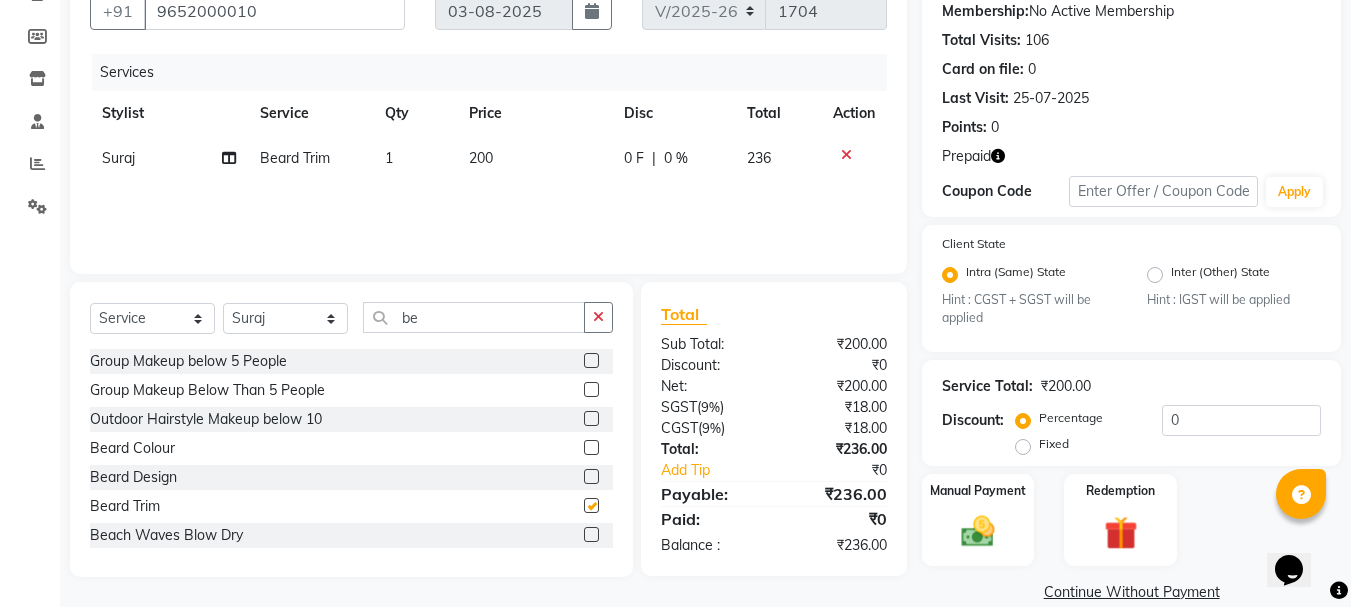 checkbox on "false" 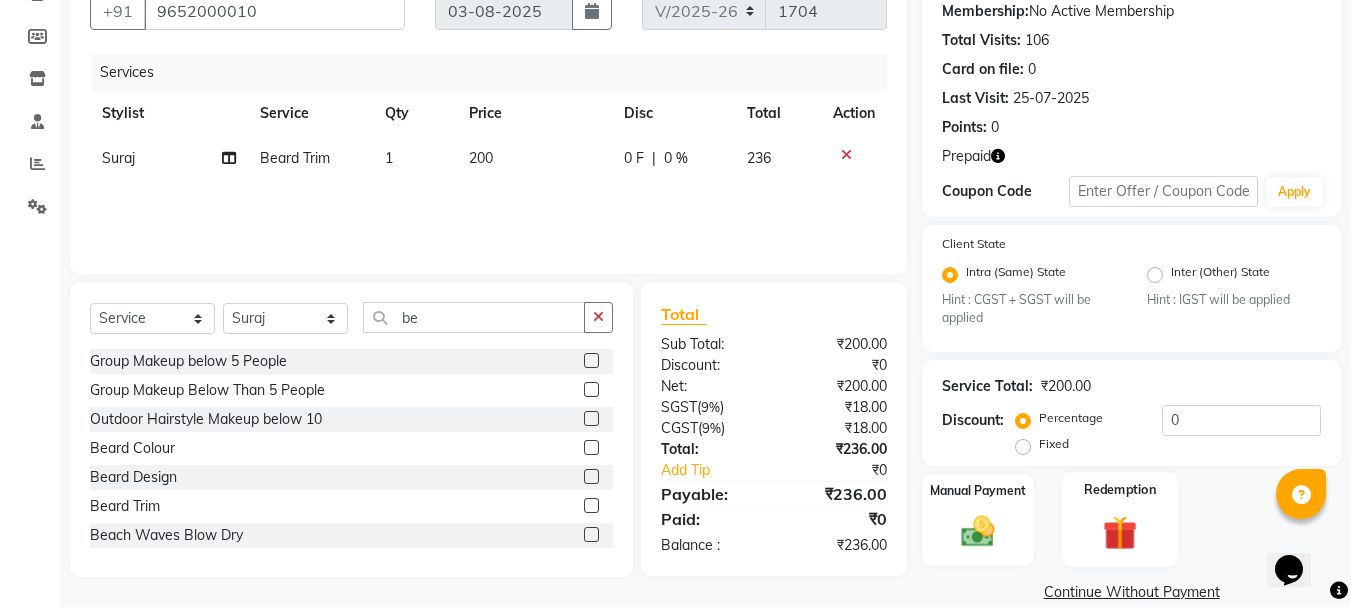 click 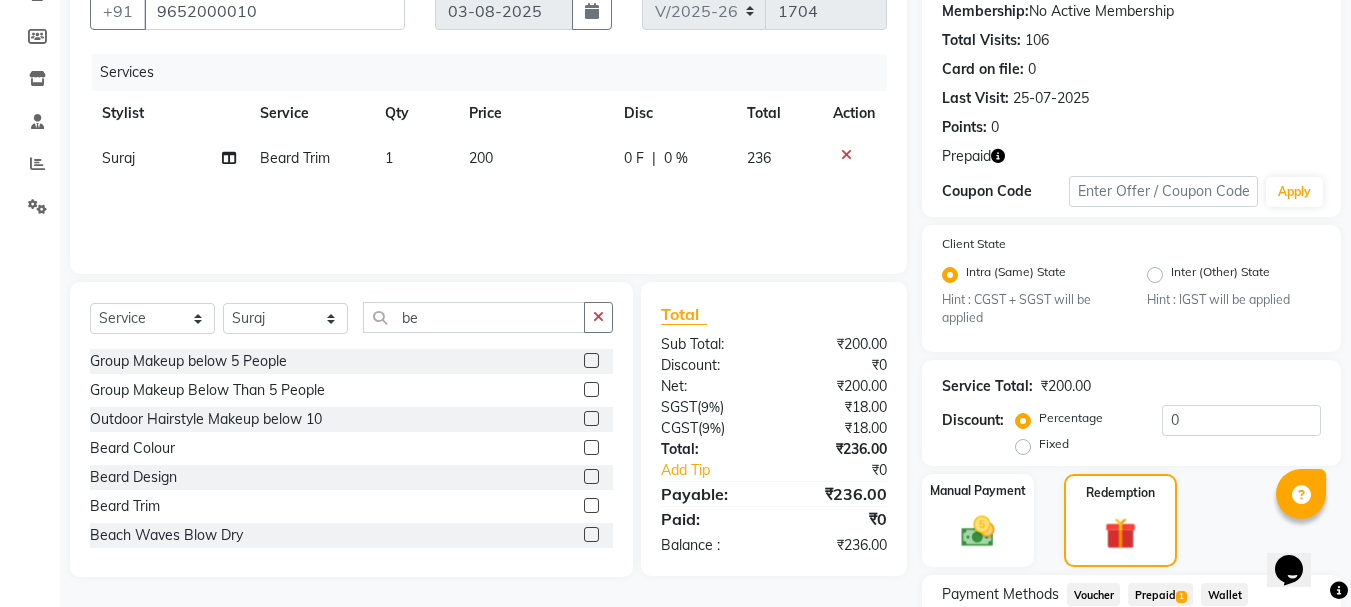 scroll, scrollTop: 353, scrollLeft: 0, axis: vertical 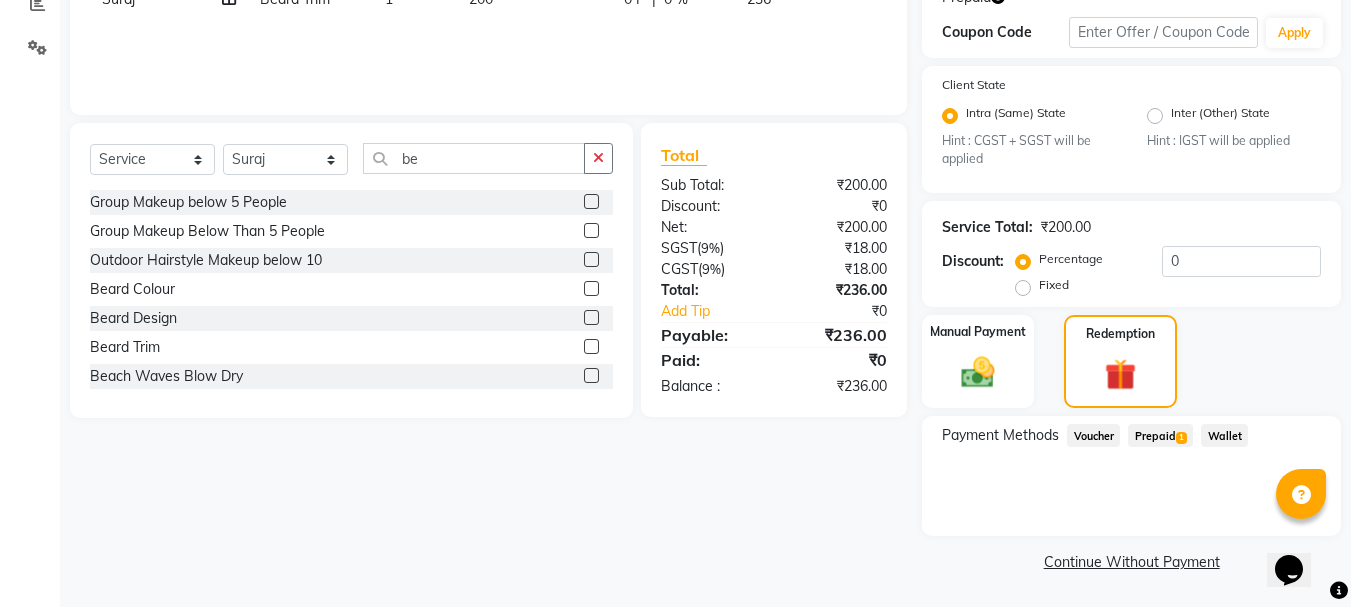 click on "Prepaid  1" 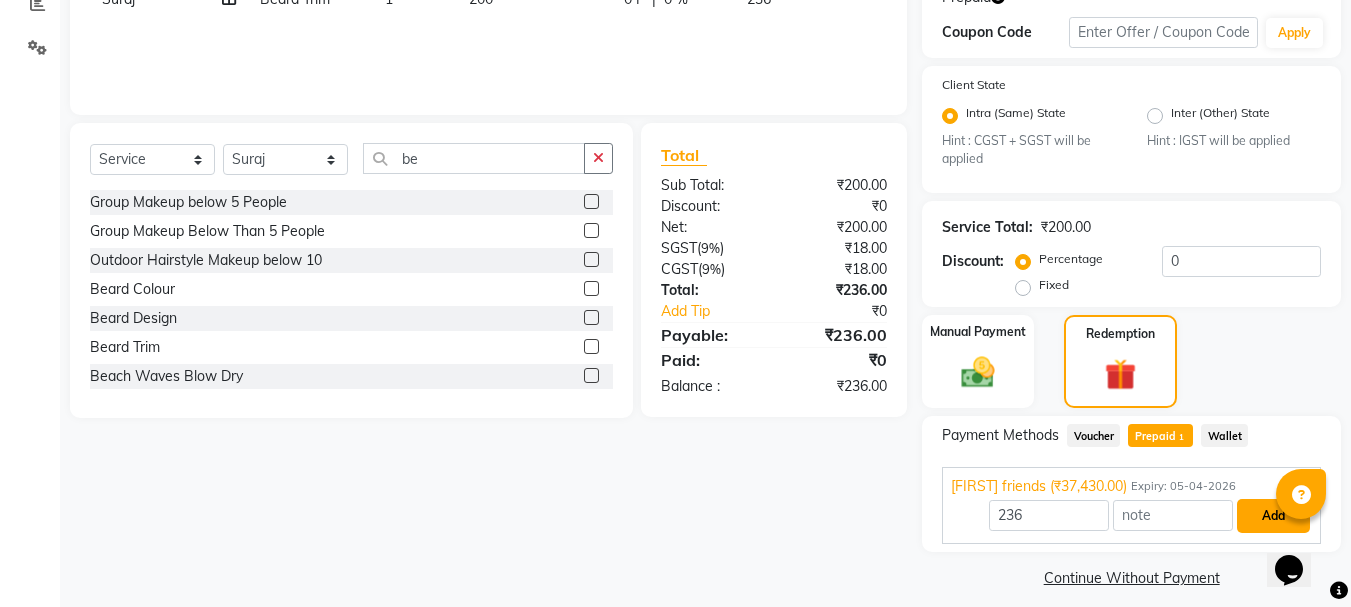 click on "Add" at bounding box center (1273, 516) 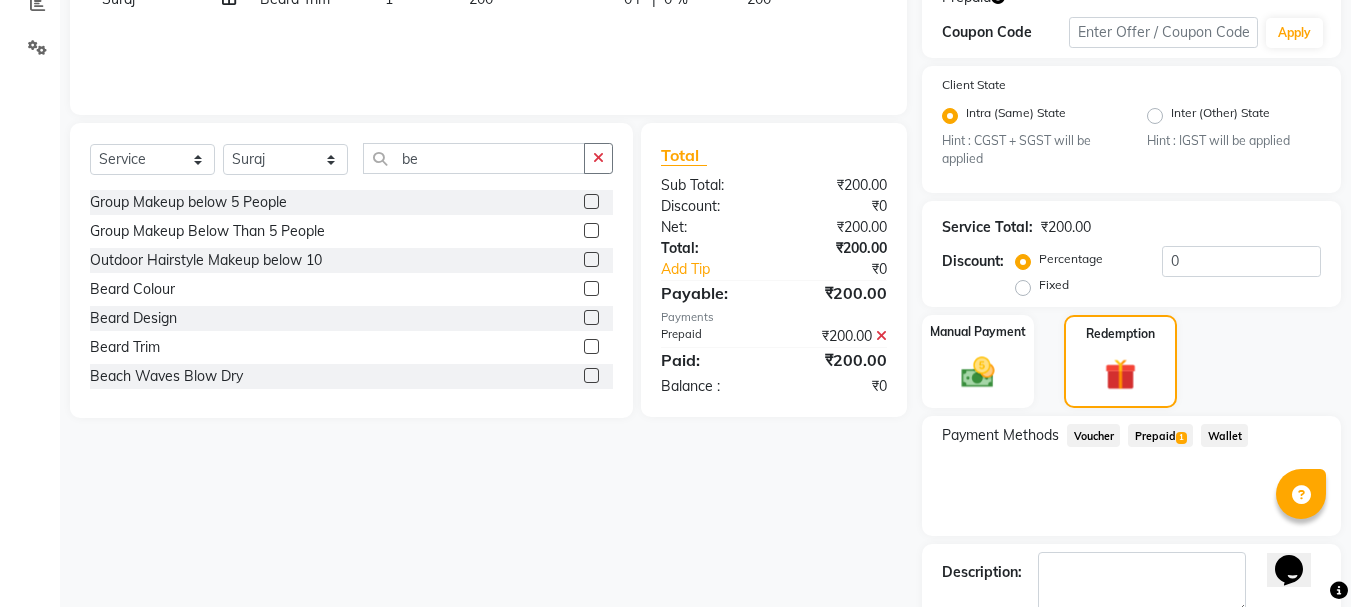 scroll, scrollTop: 466, scrollLeft: 0, axis: vertical 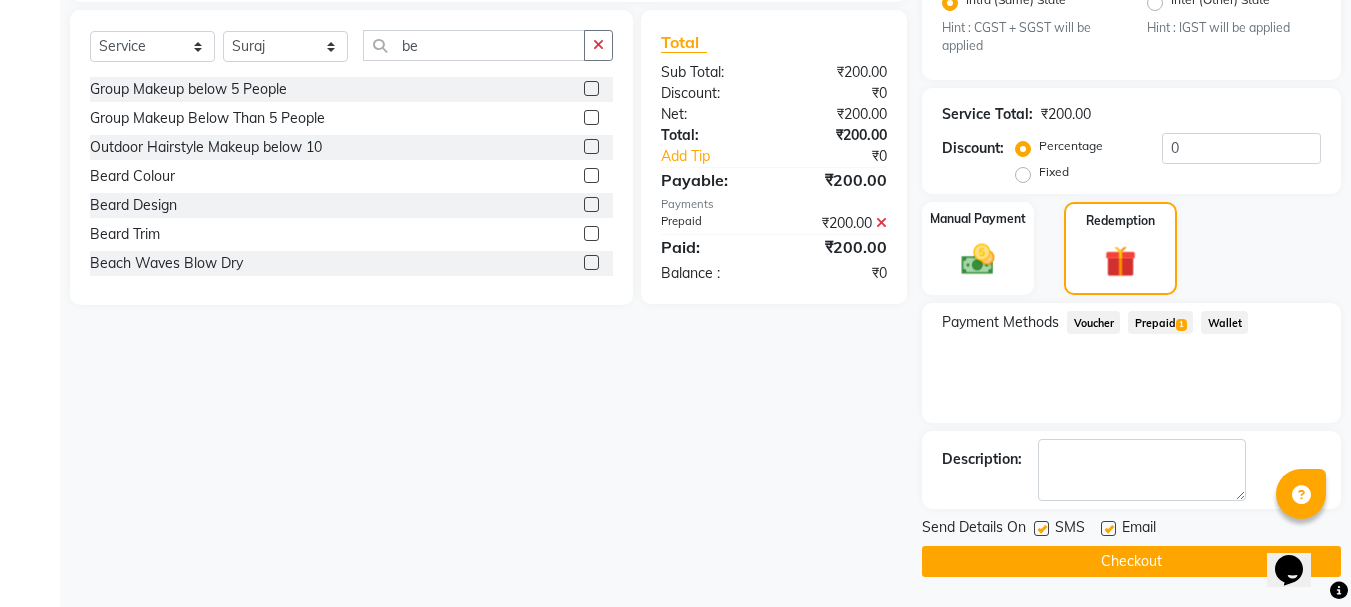 click on "Checkout" 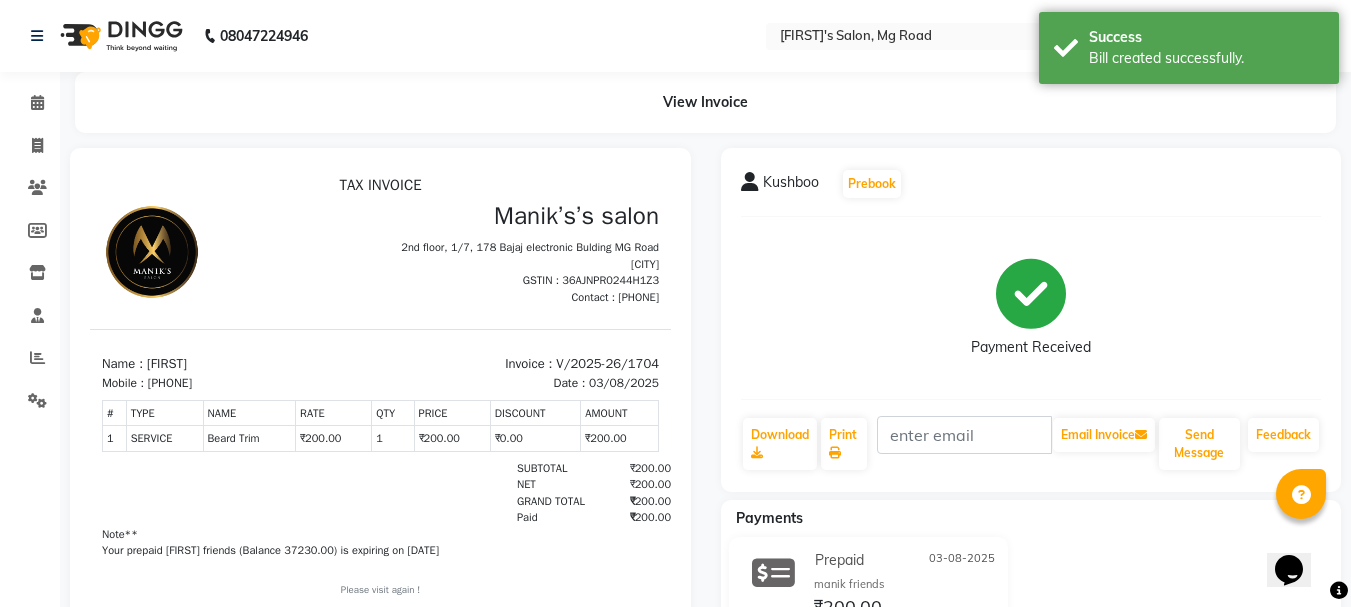 scroll, scrollTop: 0, scrollLeft: 0, axis: both 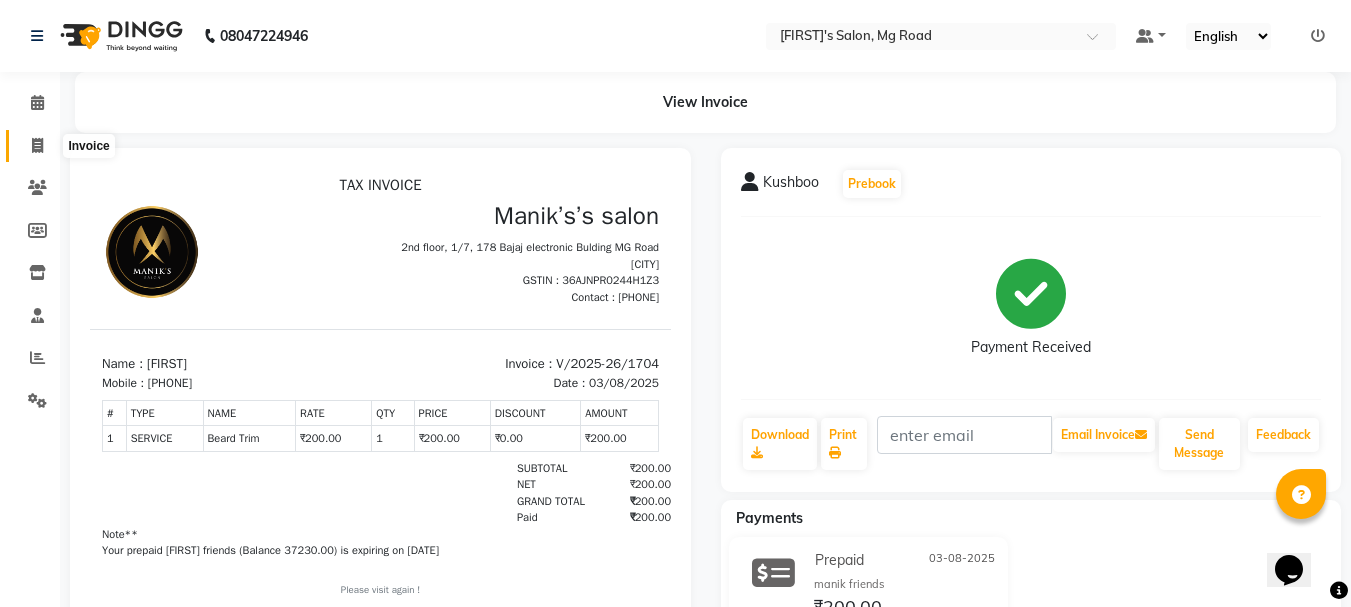 click 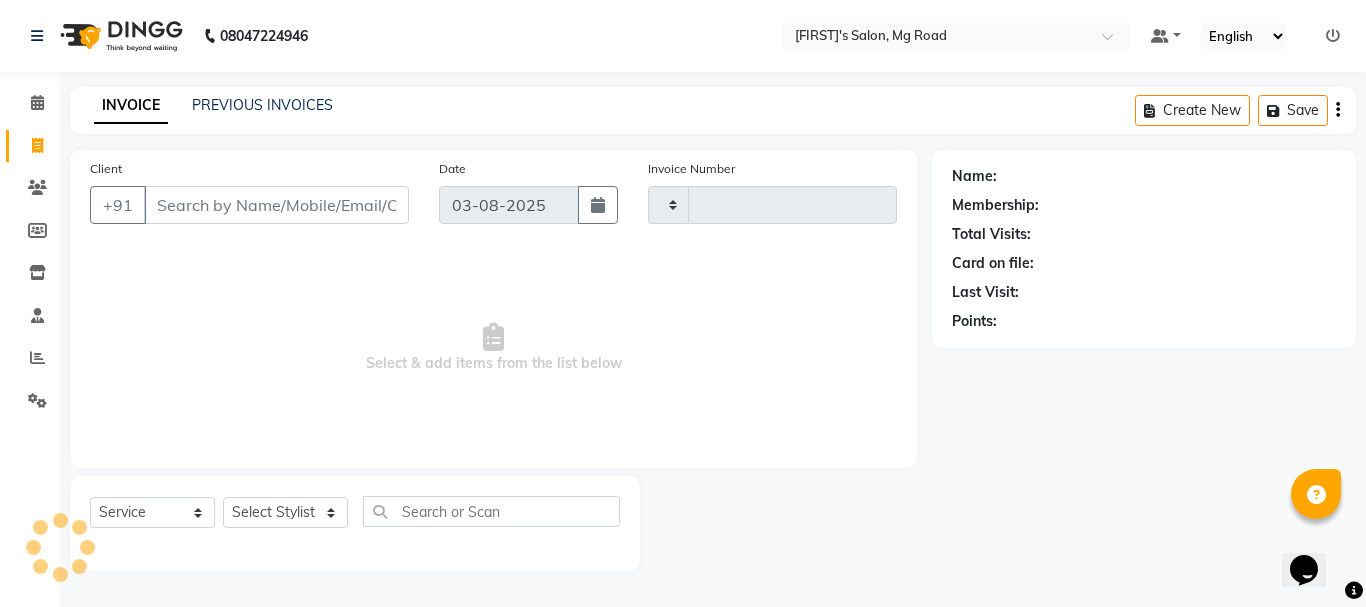 type on "1705" 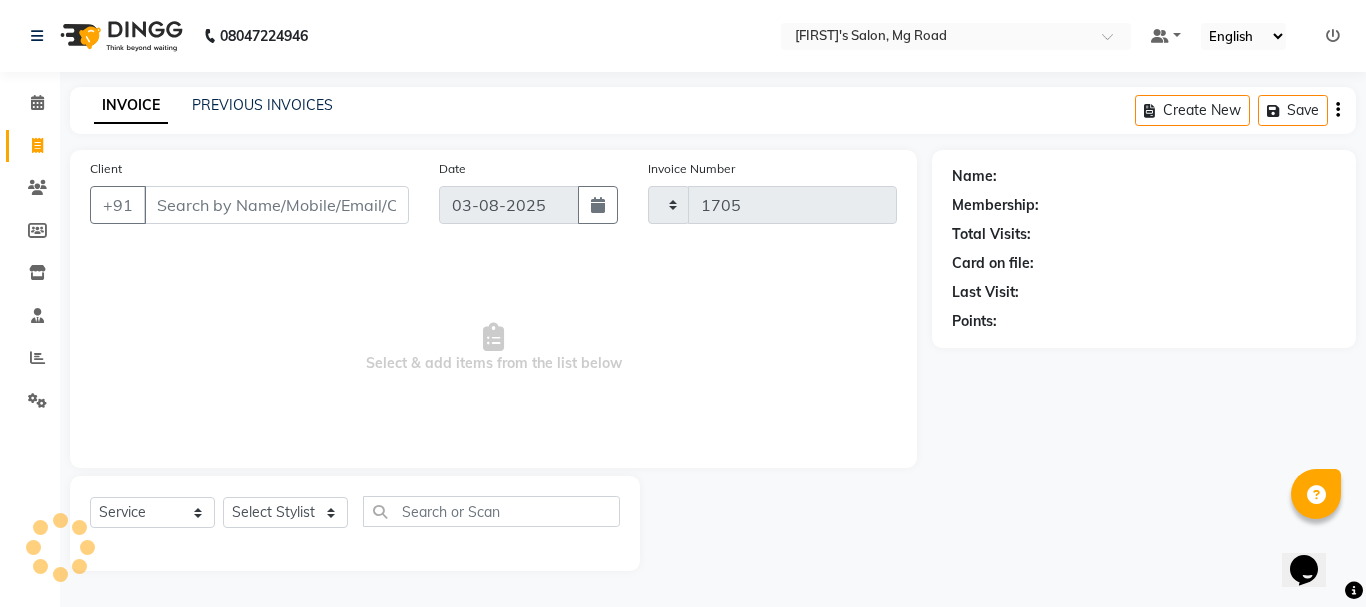 select on "3810" 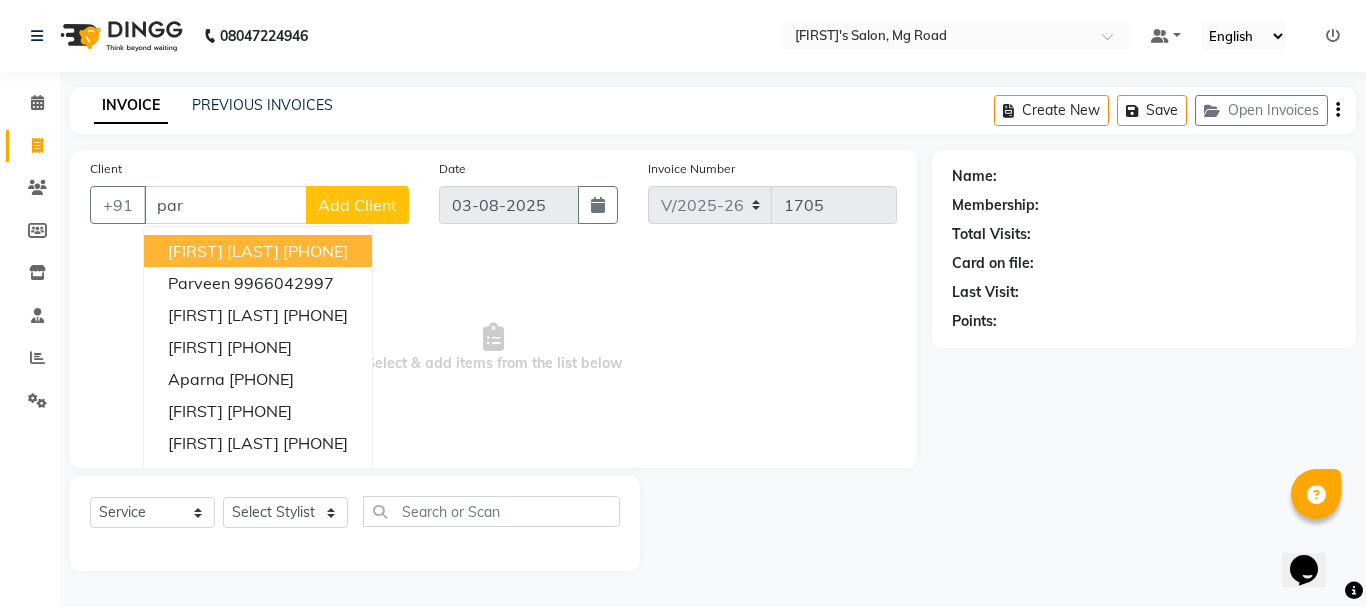 click on "[PHONE]" at bounding box center [315, 251] 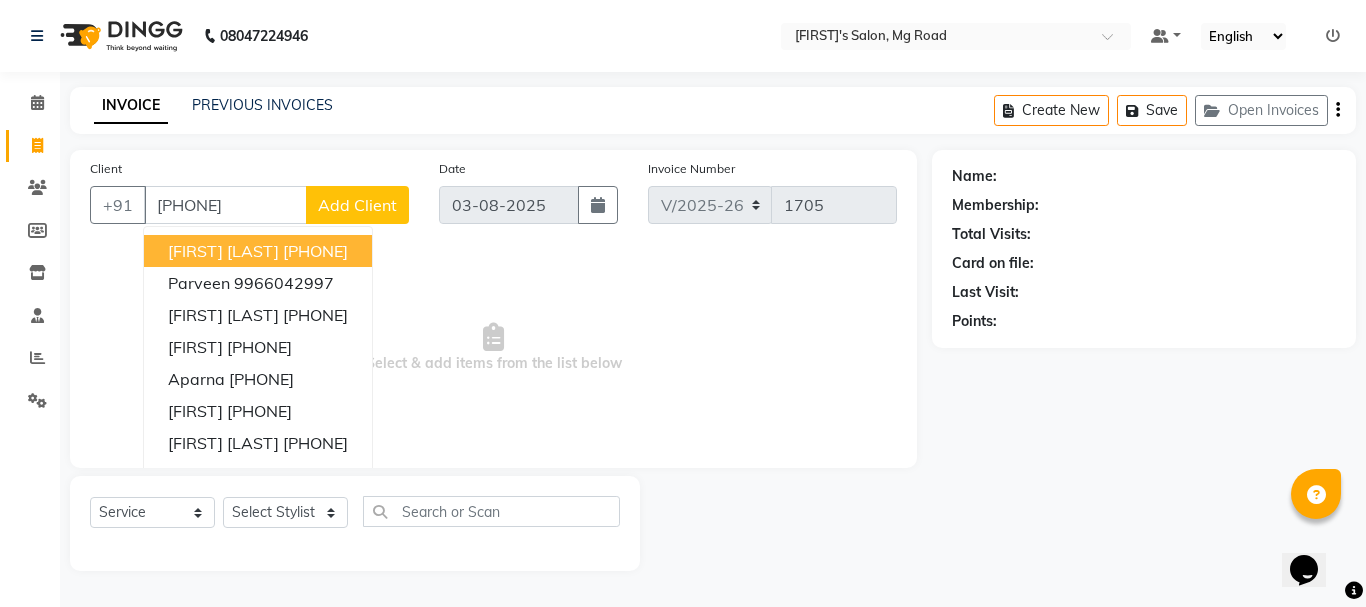 type on "[PHONE]" 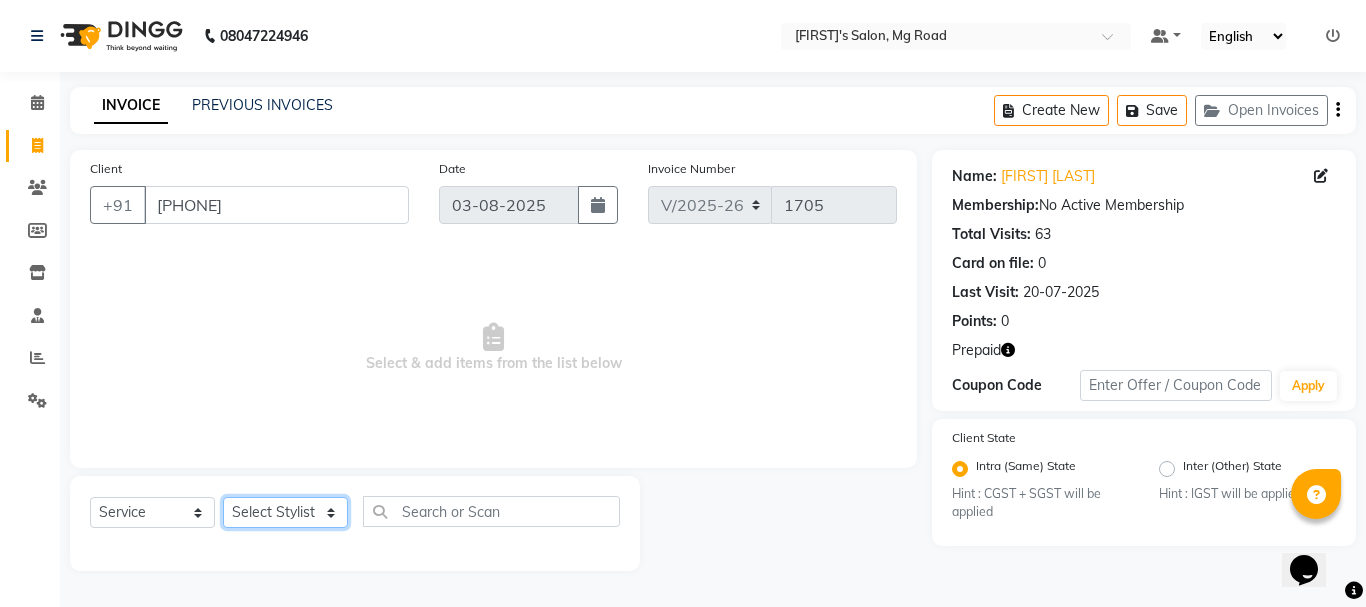 click on "Select Stylist [FIRST] [LAST] [FIRST] [LAST] [FIRST] [LAST] [FIRST] [LAST] [FIRST] [LAST] [FIRST] [LAST] [FIRST] [LAST] [FIRST] [LAST] [FIRST] [LAST] [FIRST] [LAST] [FIRST] [LAST]" 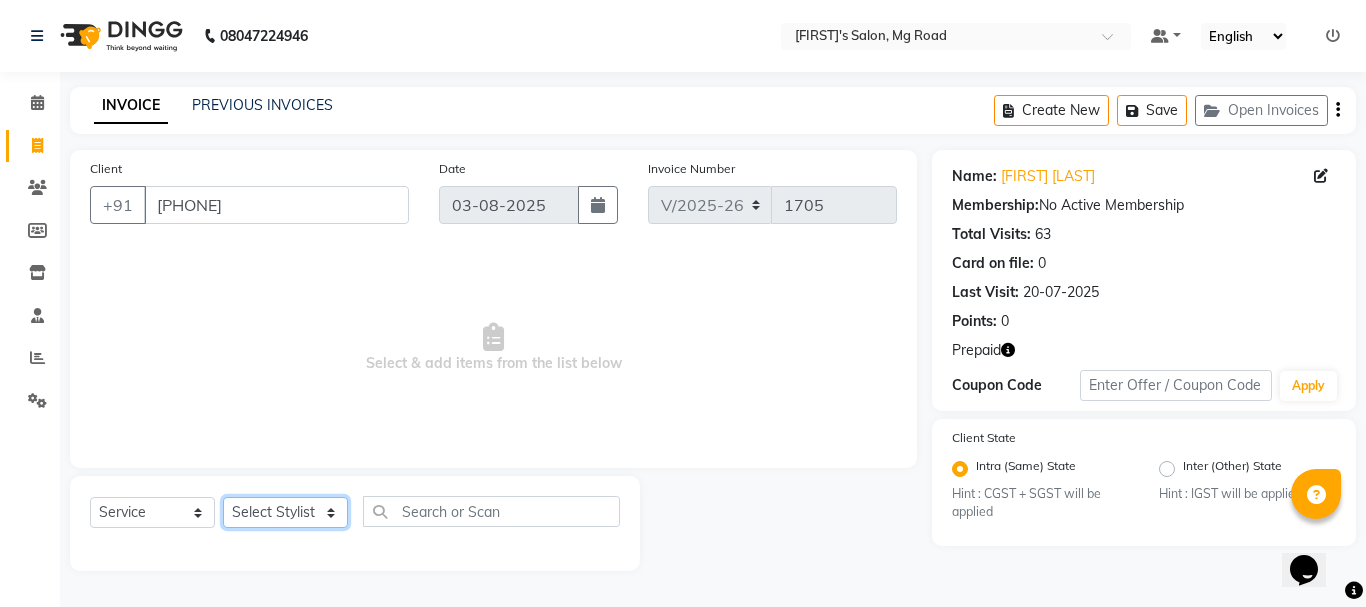 select on "18487" 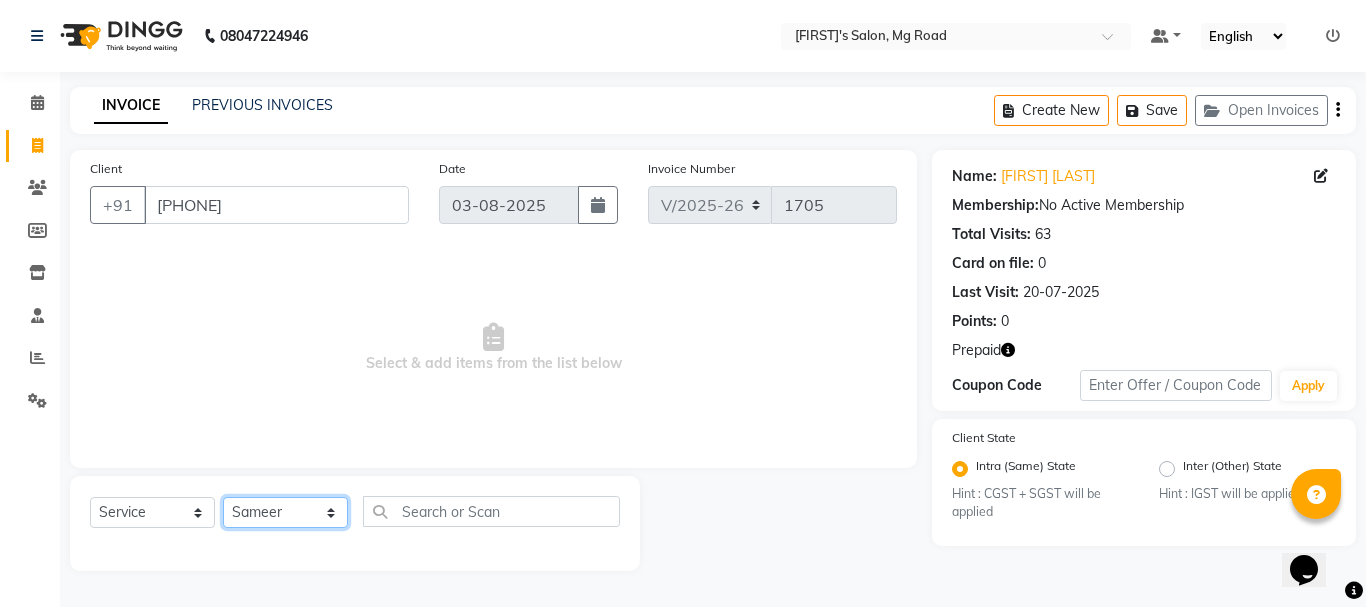 click on "Select Stylist [FIRST] [LAST] [FIRST] [LAST] [FIRST] [LAST] [FIRST] [LAST] [FIRST] [LAST] [FIRST] [LAST] [FIRST] [LAST] [FIRST] [LAST] [FIRST] [LAST] [FIRST] [LAST] [FIRST] [LAST]" 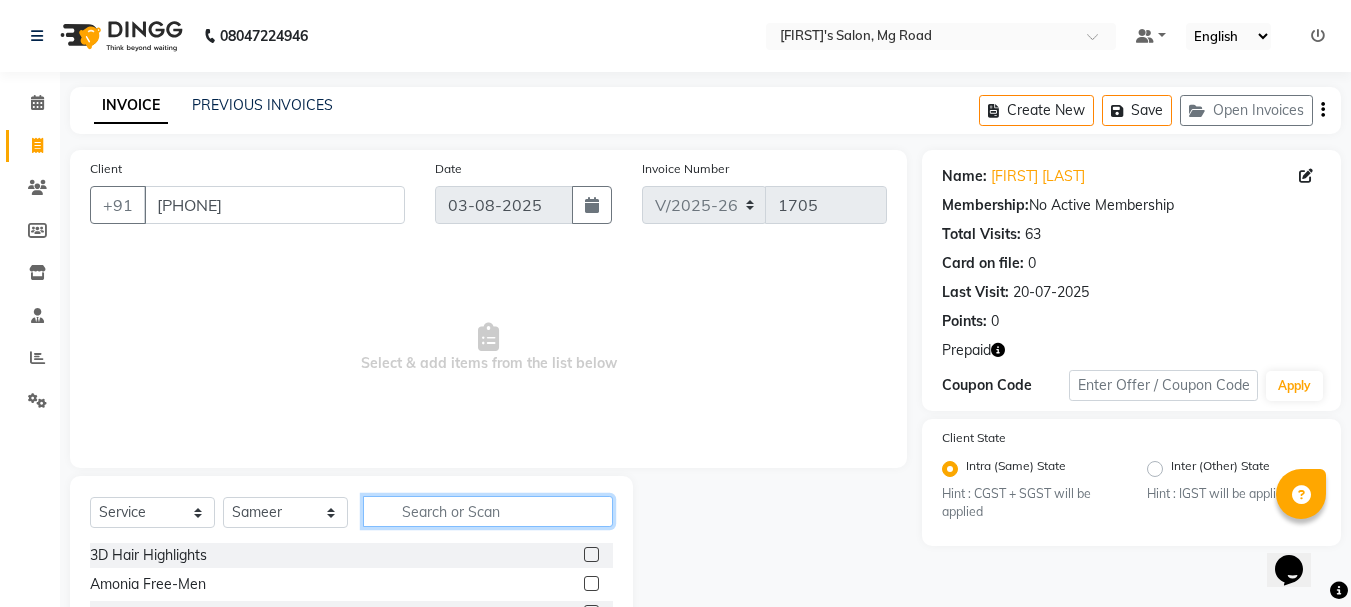 click 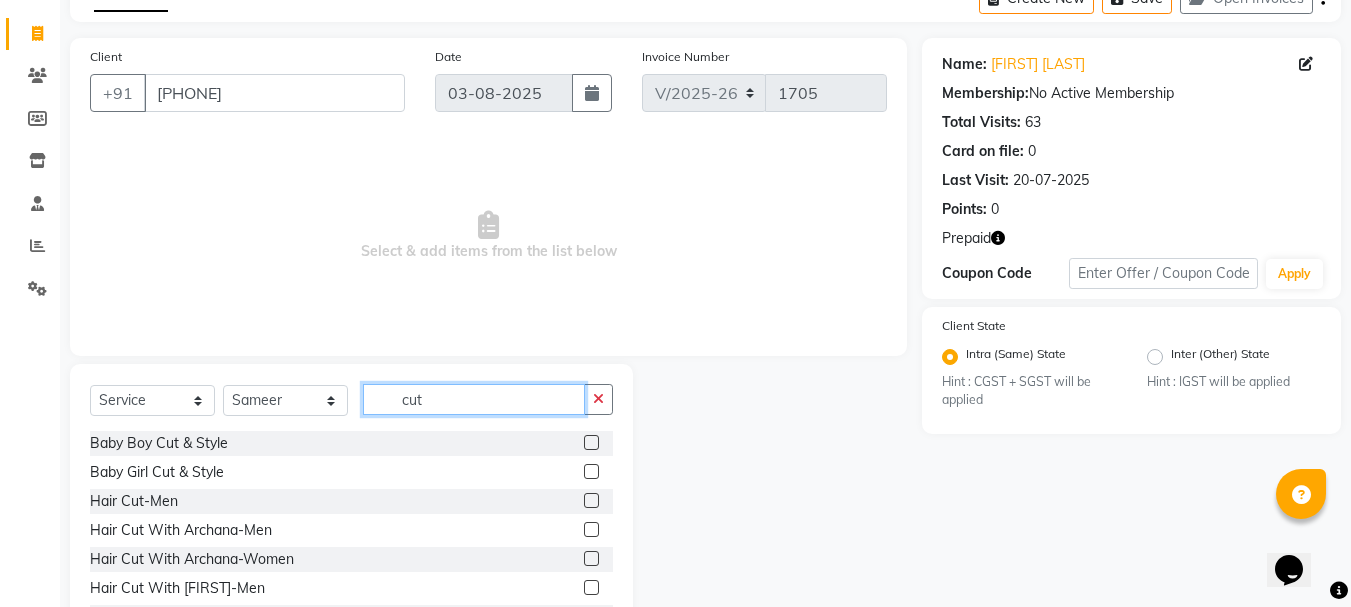 scroll, scrollTop: 160, scrollLeft: 0, axis: vertical 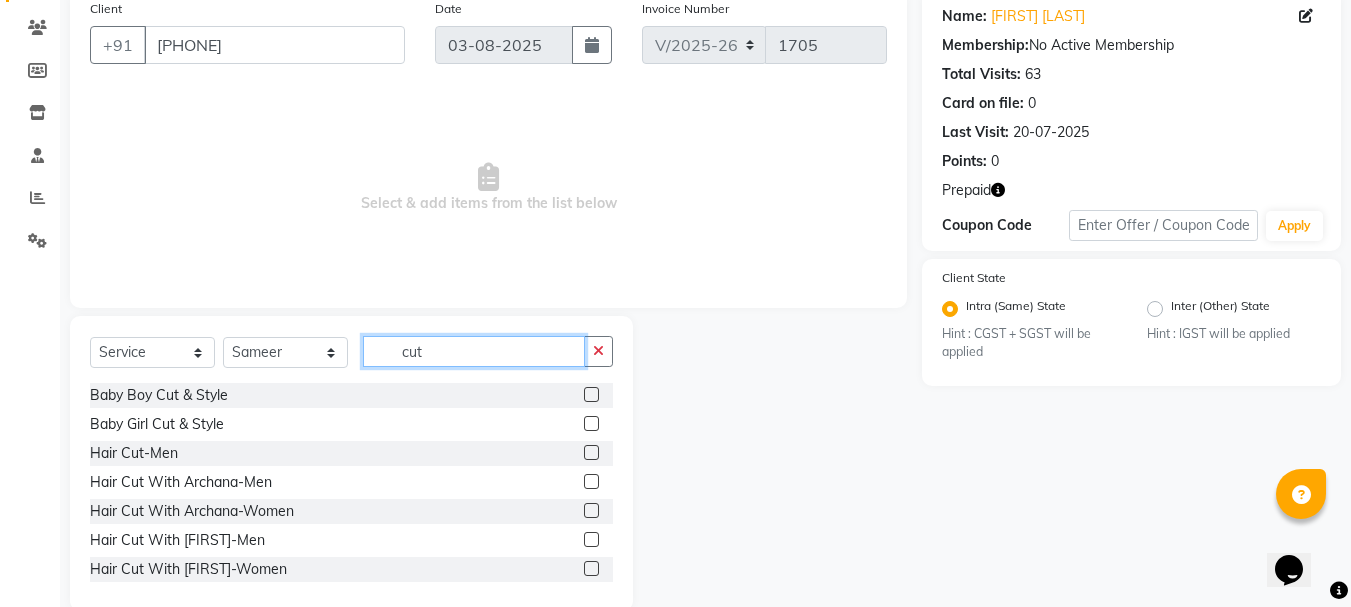 type on "cut" 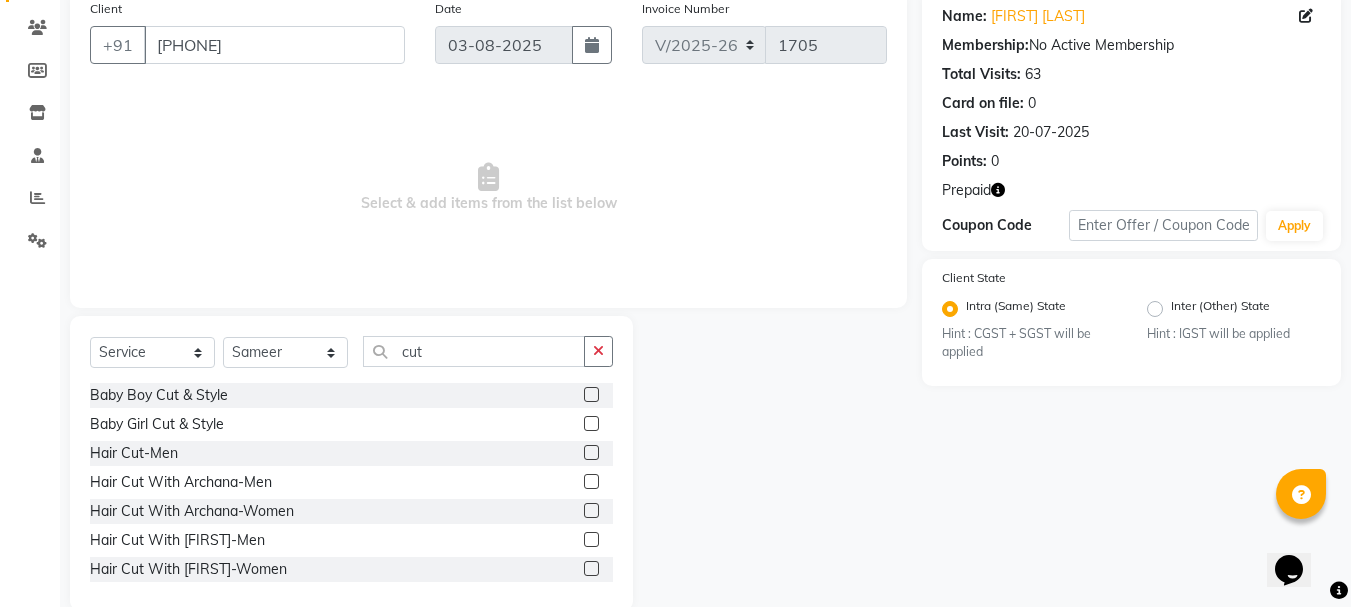 click 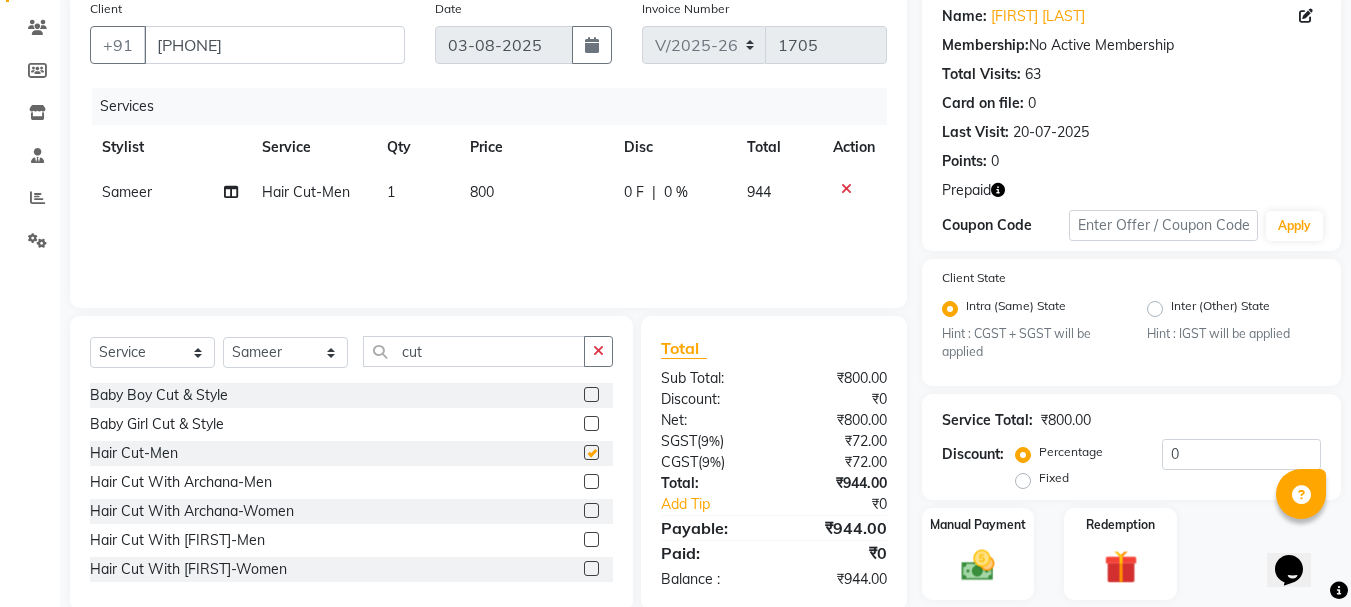 checkbox on "false" 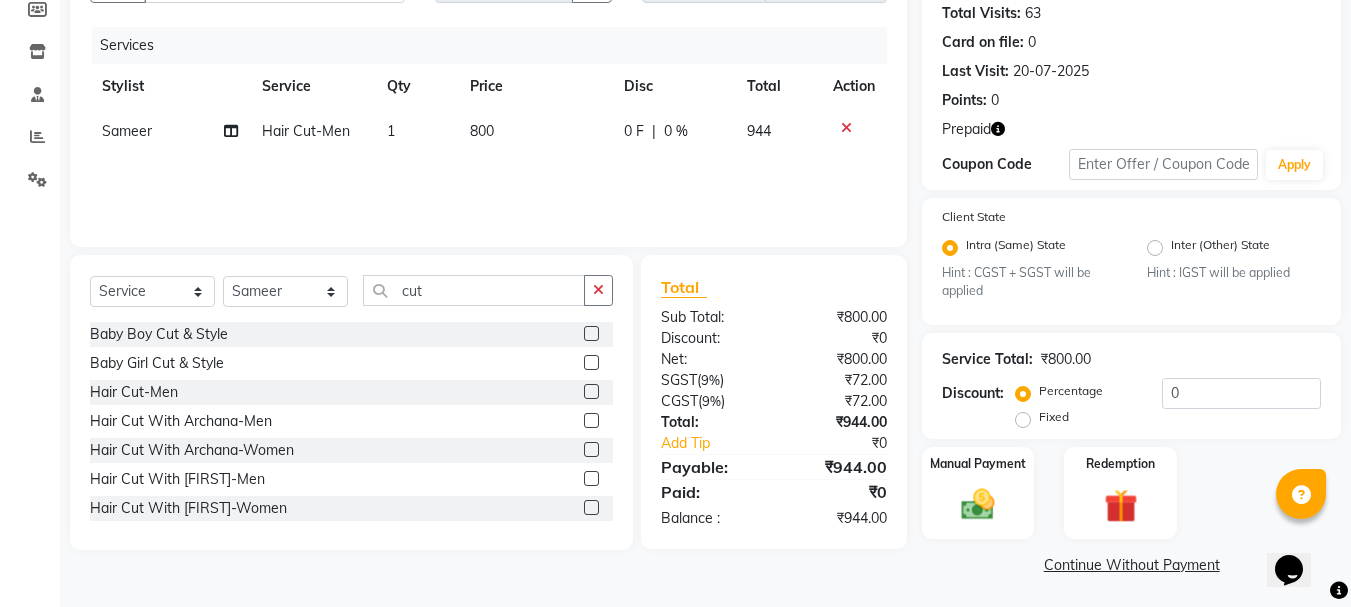 scroll, scrollTop: 224, scrollLeft: 0, axis: vertical 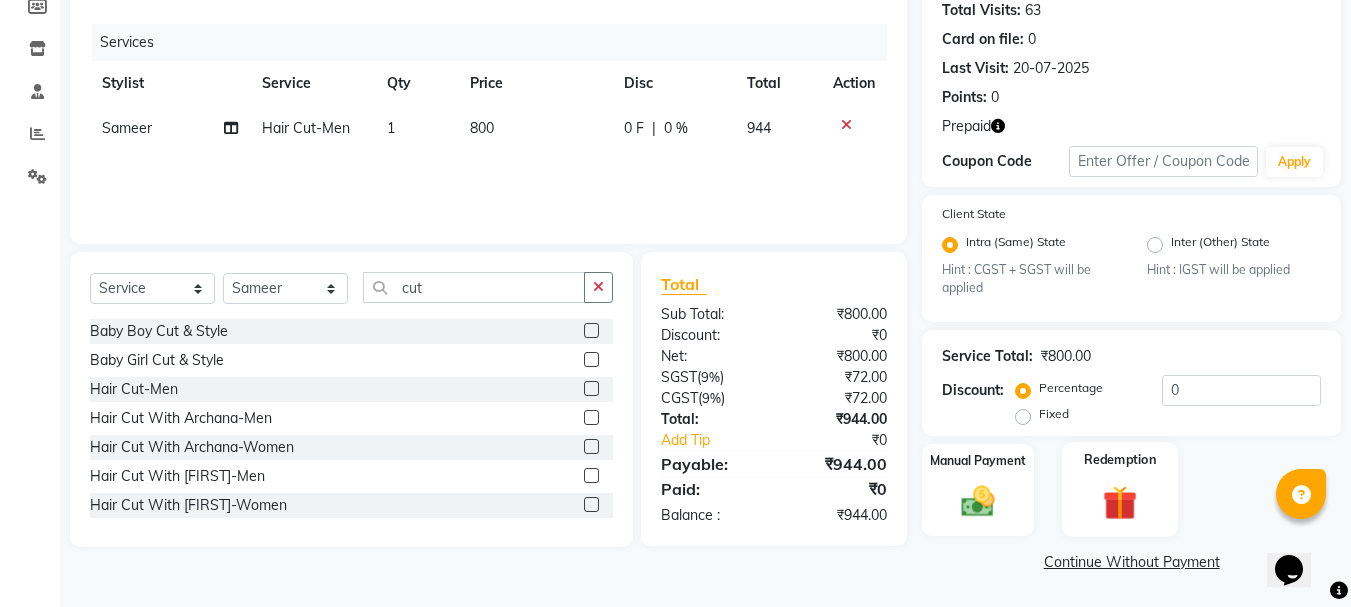 drag, startPoint x: 1100, startPoint y: 516, endPoint x: 1145, endPoint y: 526, distance: 46.09772 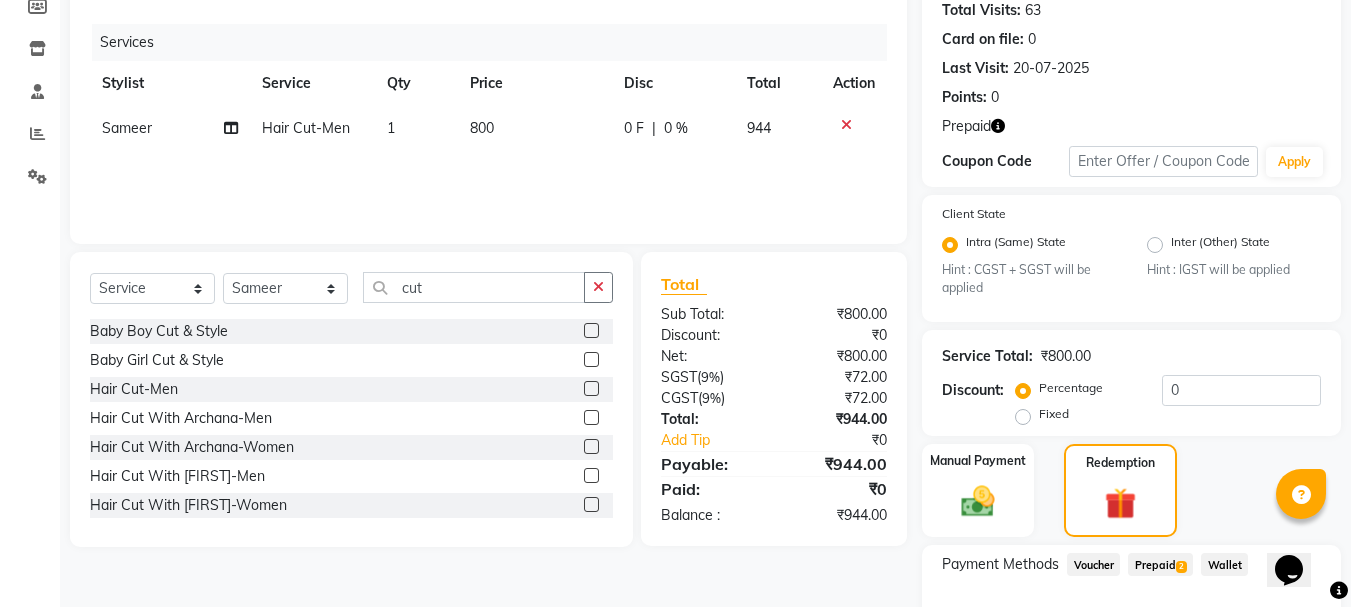 click on "Prepaid  2" 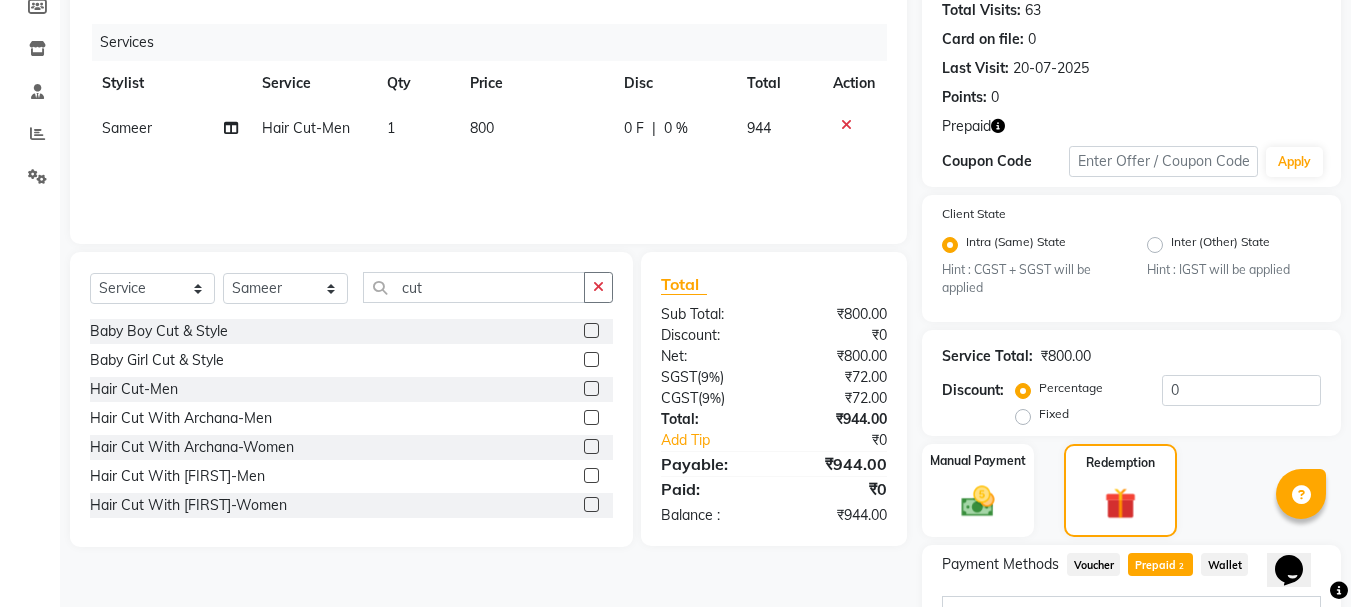 scroll, scrollTop: 437, scrollLeft: 0, axis: vertical 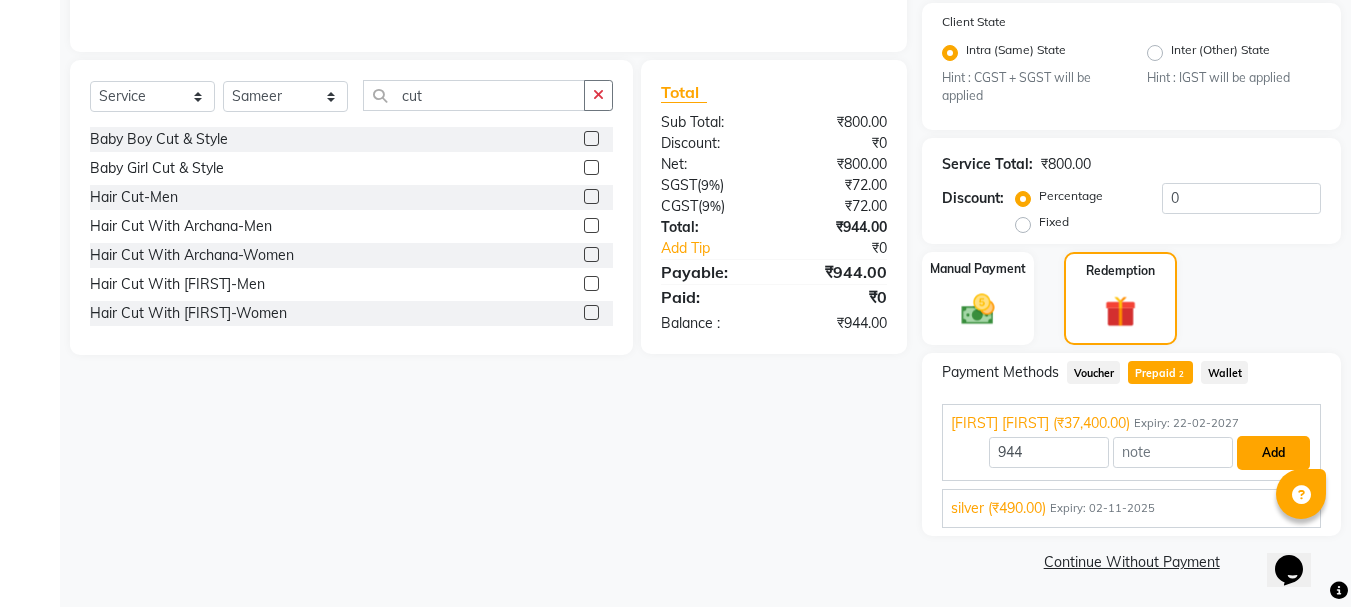 click on "Add" at bounding box center (1273, 453) 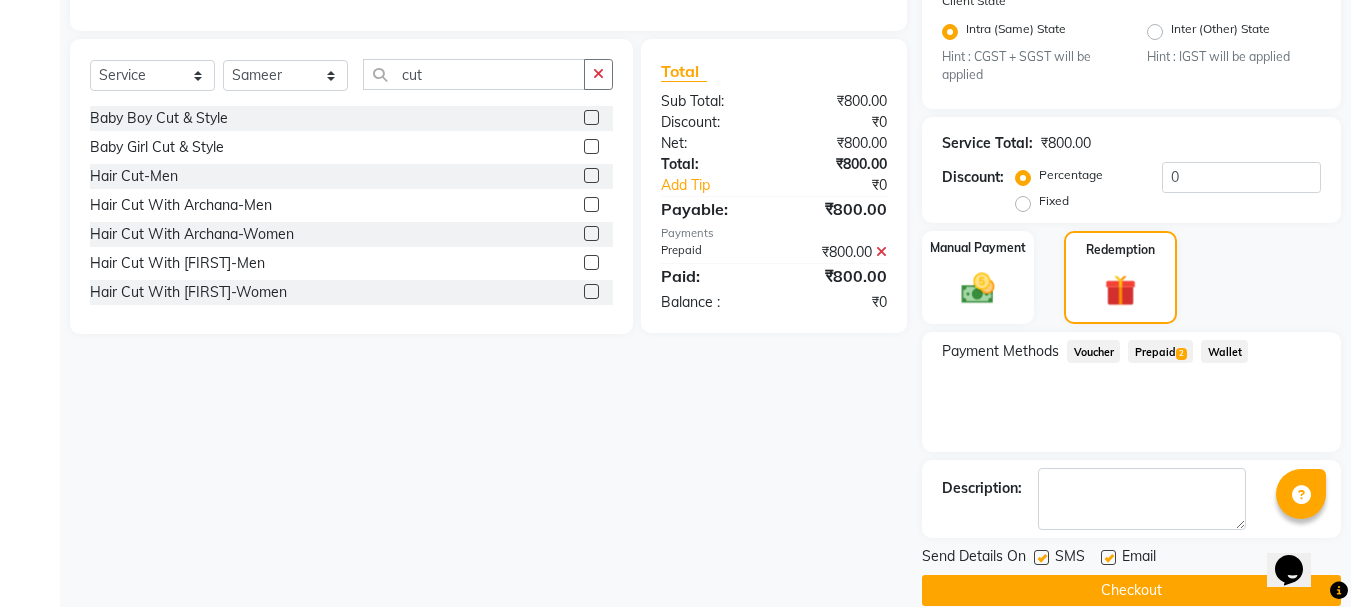 scroll, scrollTop: 466, scrollLeft: 0, axis: vertical 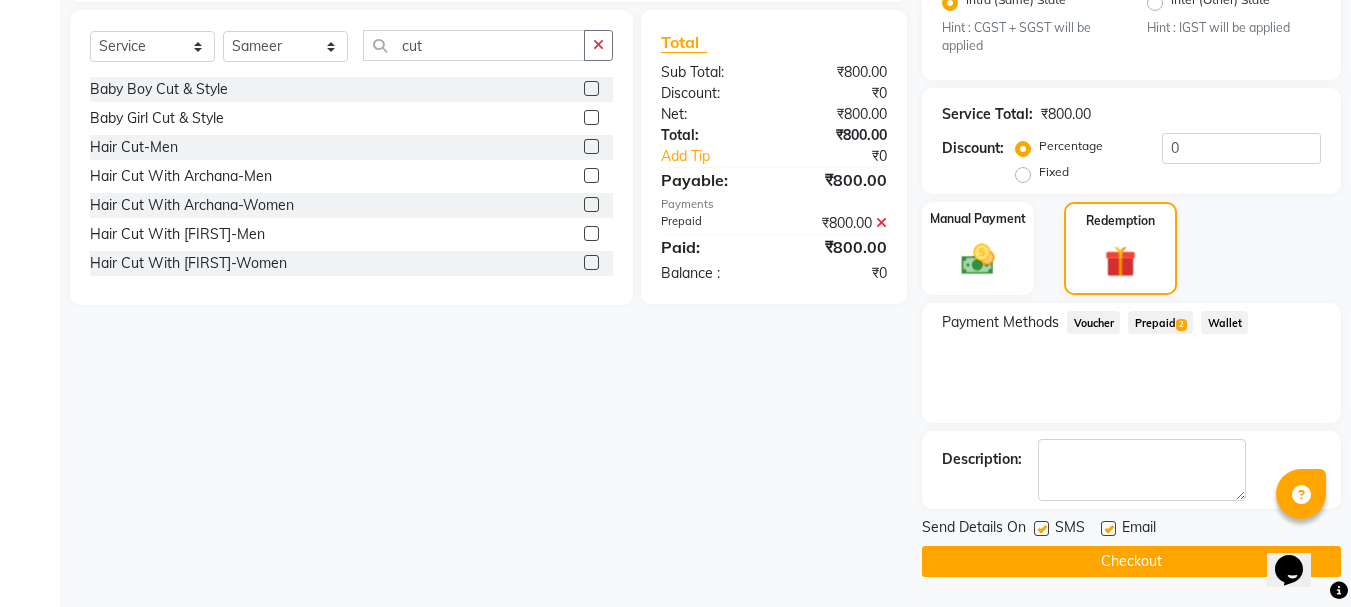 click on "Checkout" 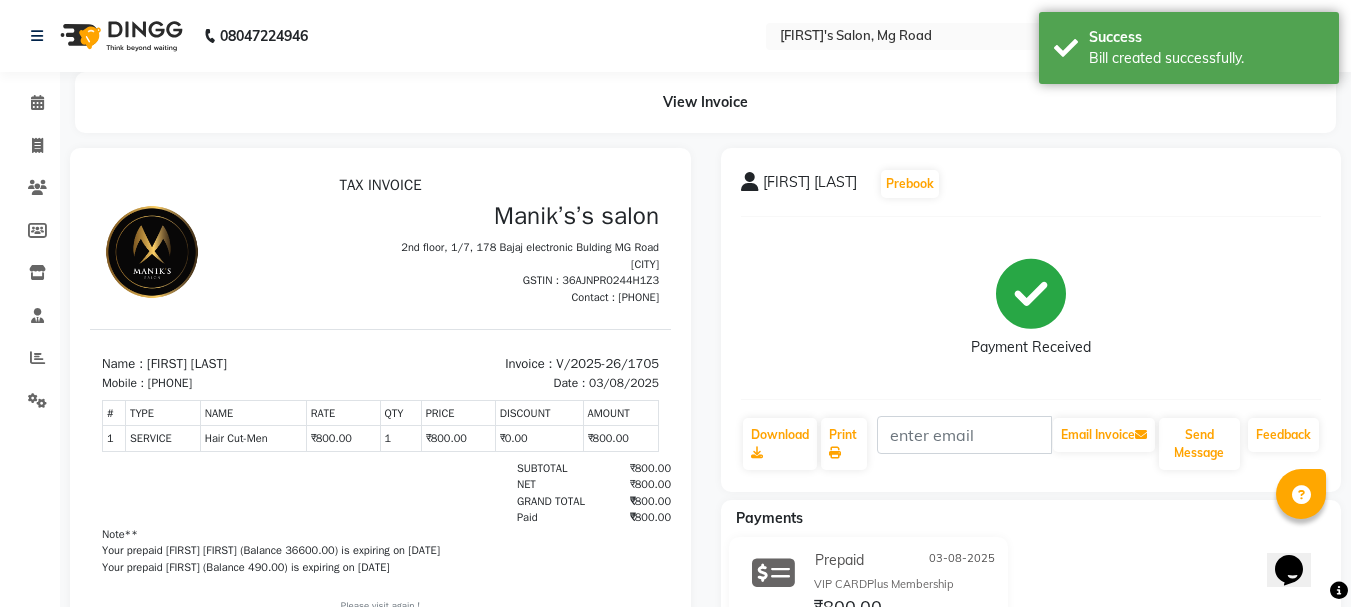 scroll, scrollTop: 0, scrollLeft: 0, axis: both 